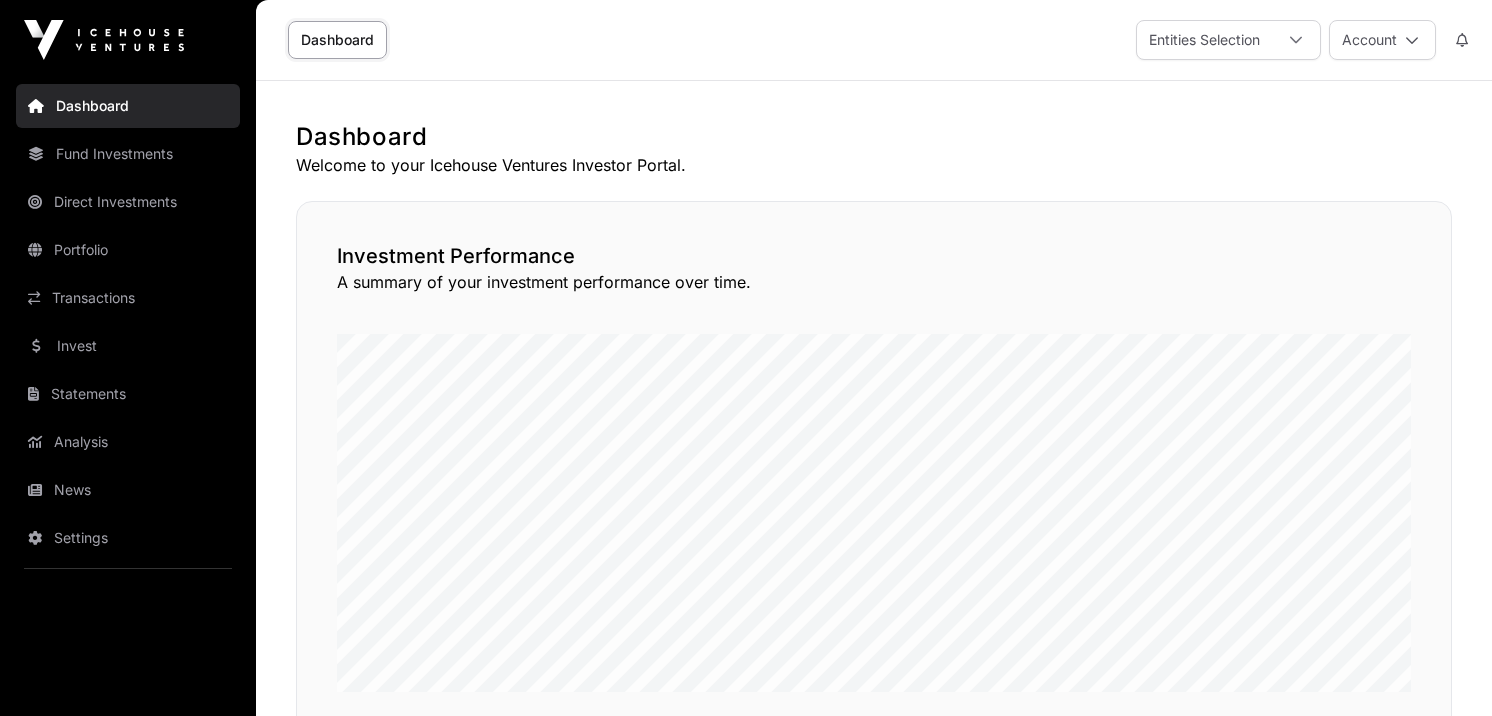 scroll, scrollTop: 0, scrollLeft: 0, axis: both 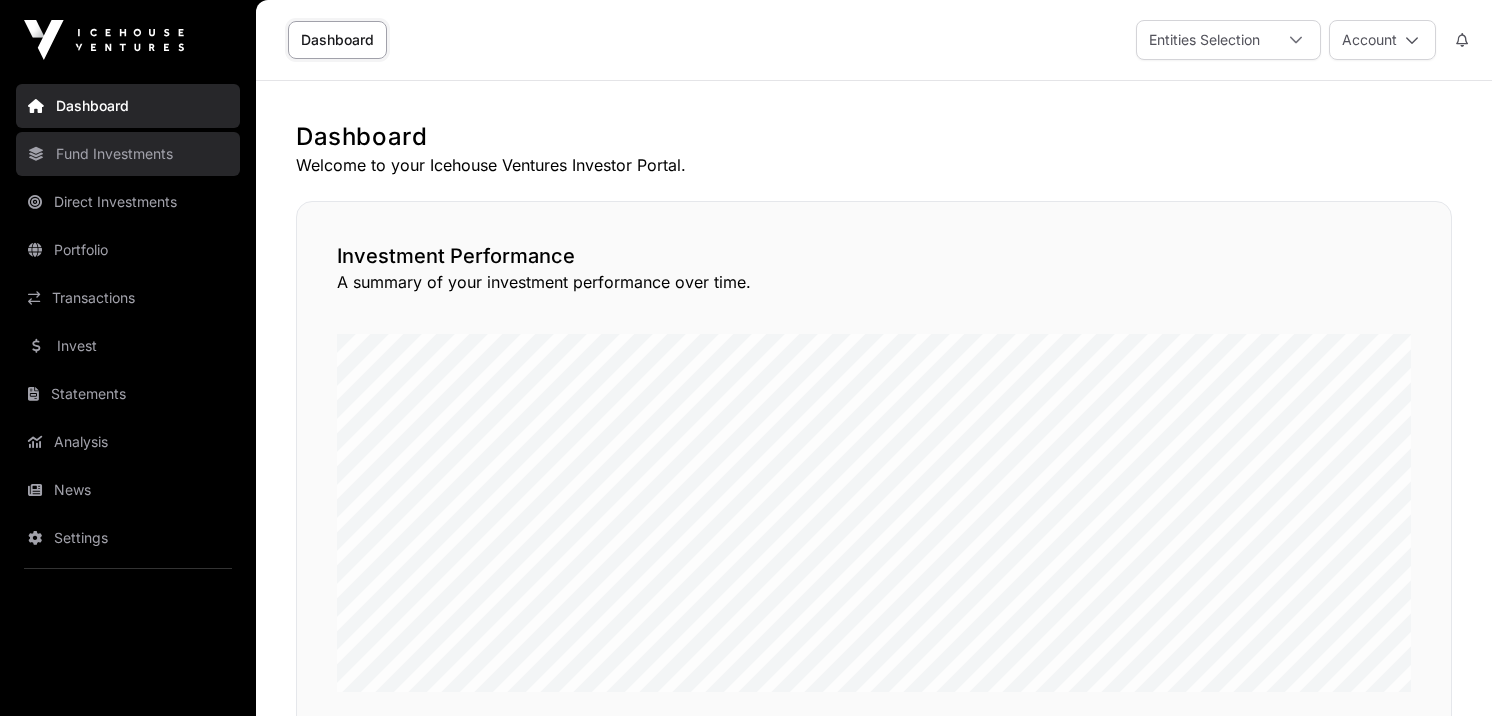 click on "Fund Investments" 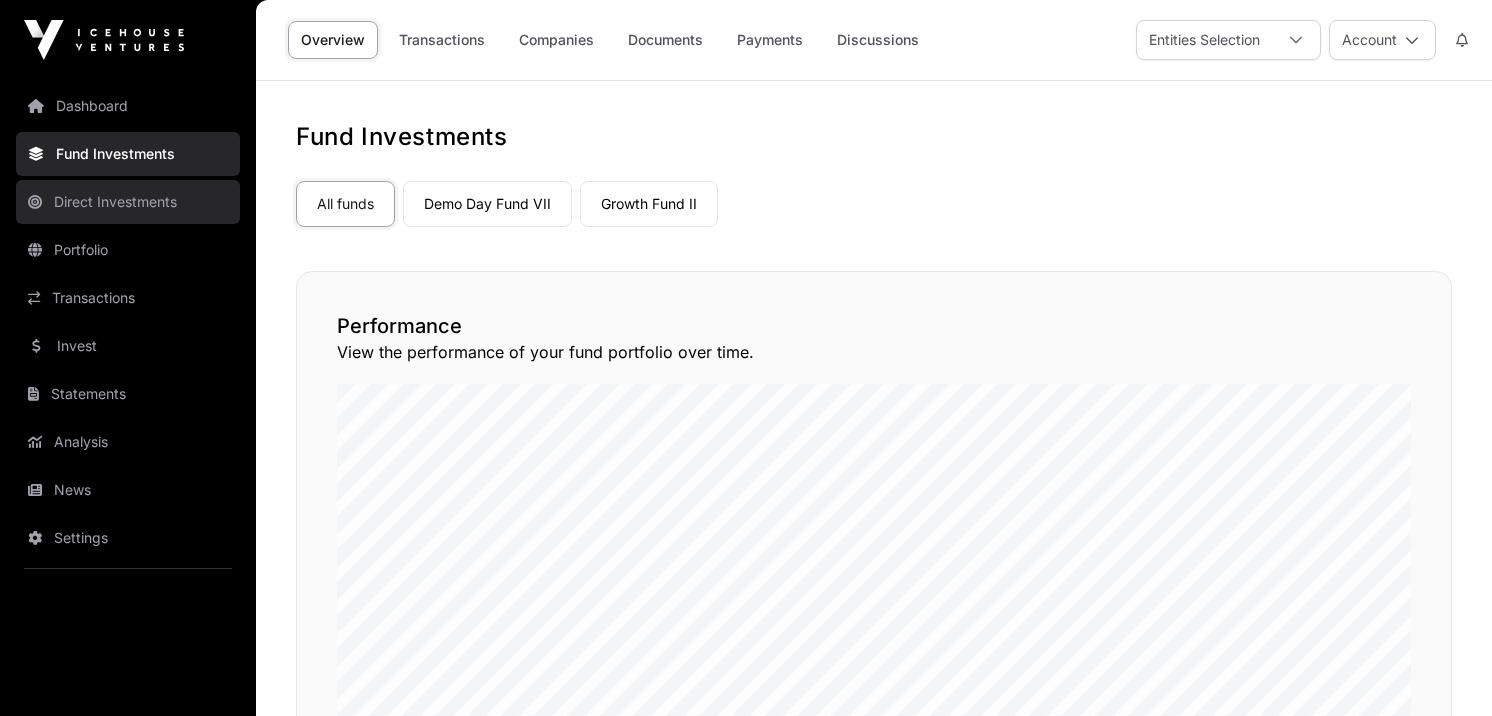 click on "Direct Investments" 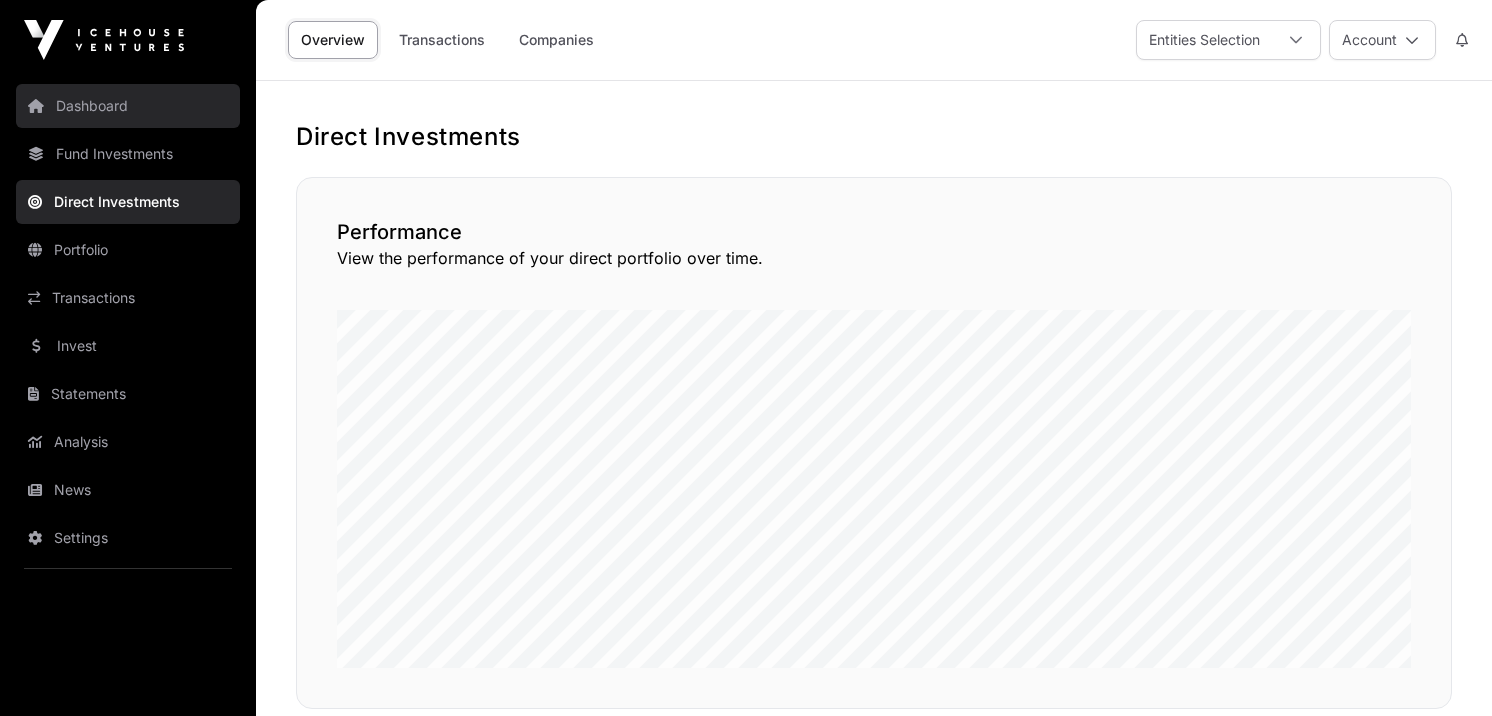 click on "Dashboard" 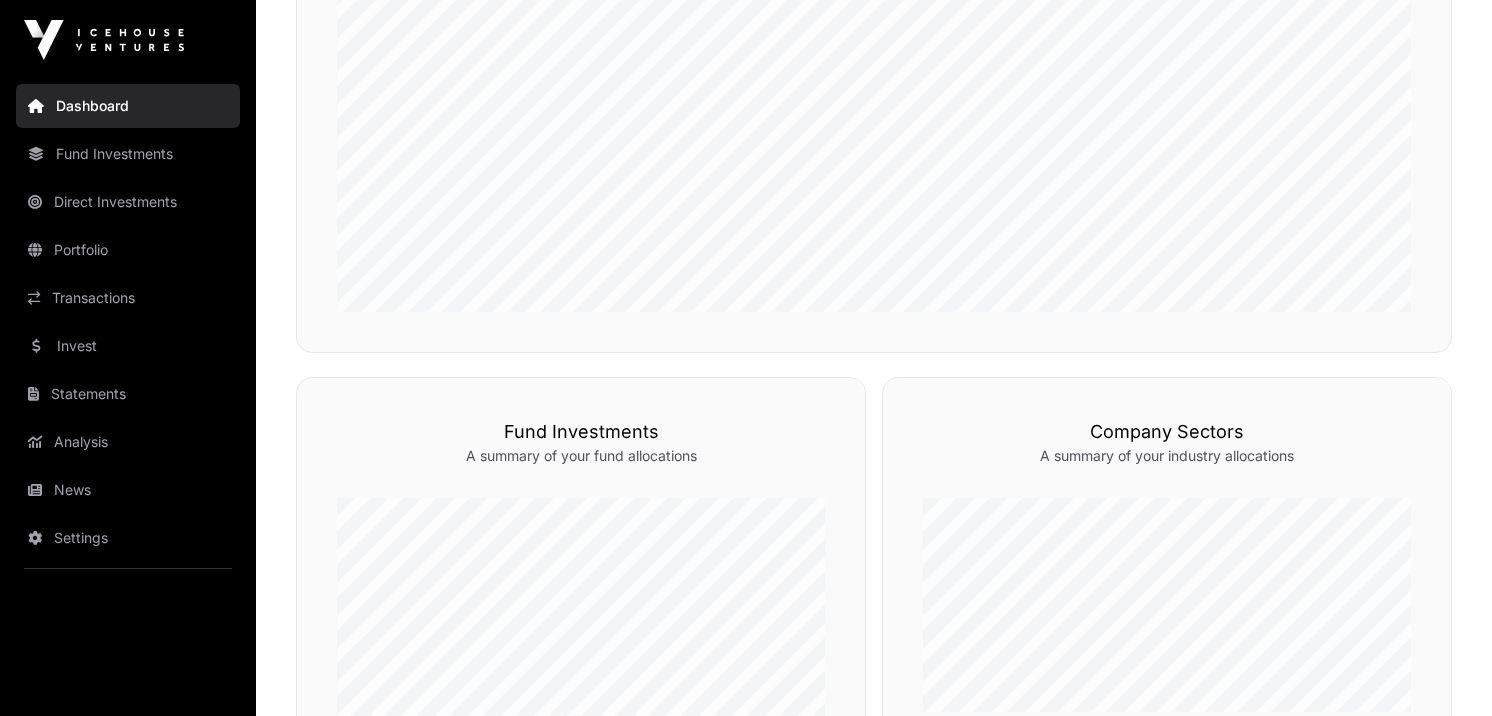 scroll, scrollTop: 0, scrollLeft: 0, axis: both 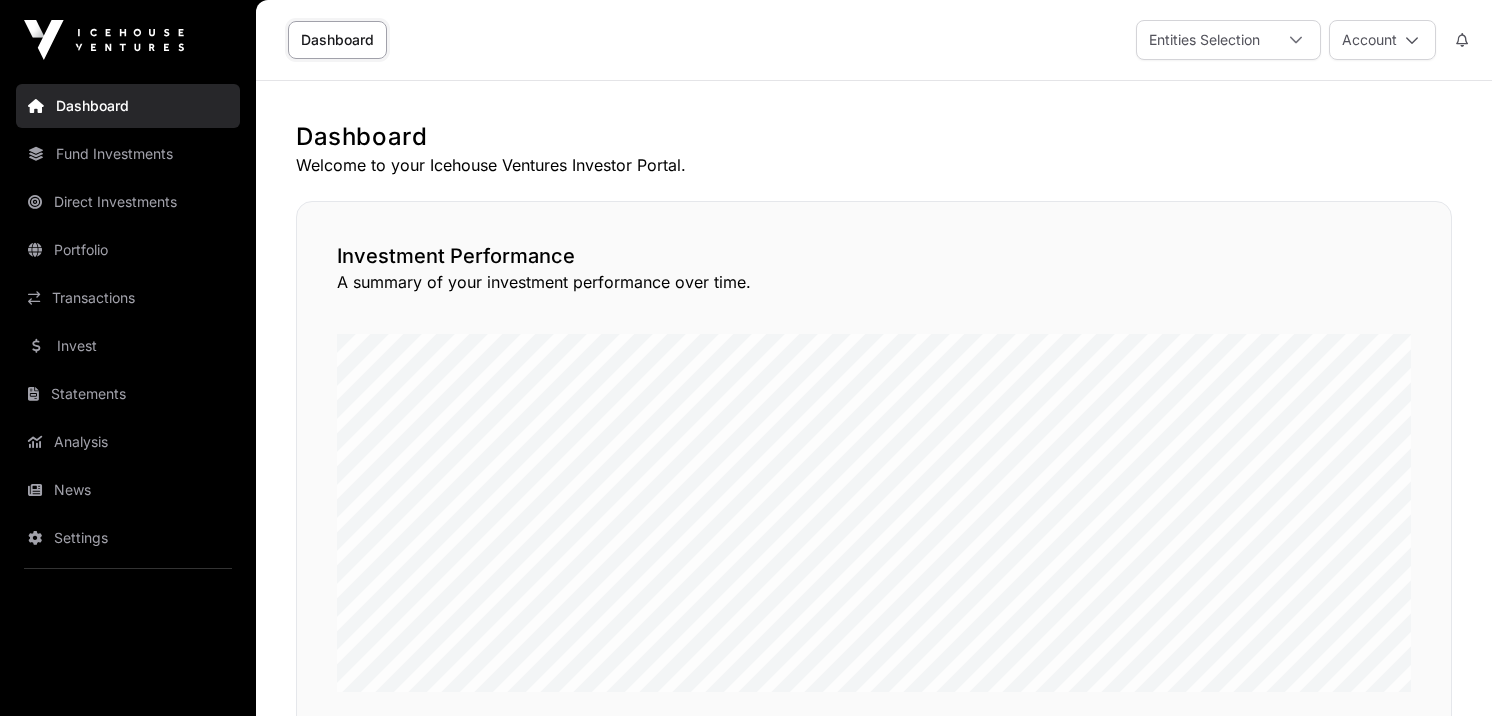 click on "Dashboard" 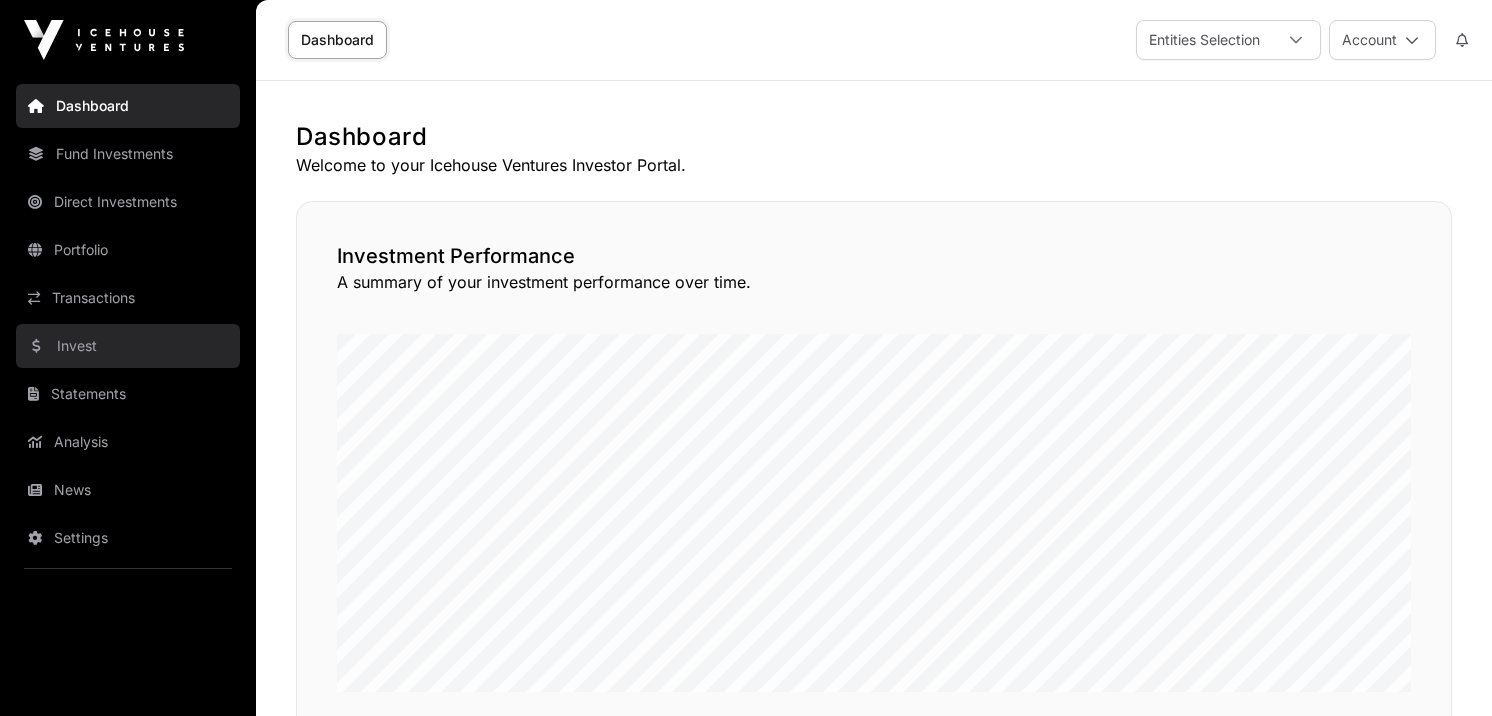 click on "Invest" 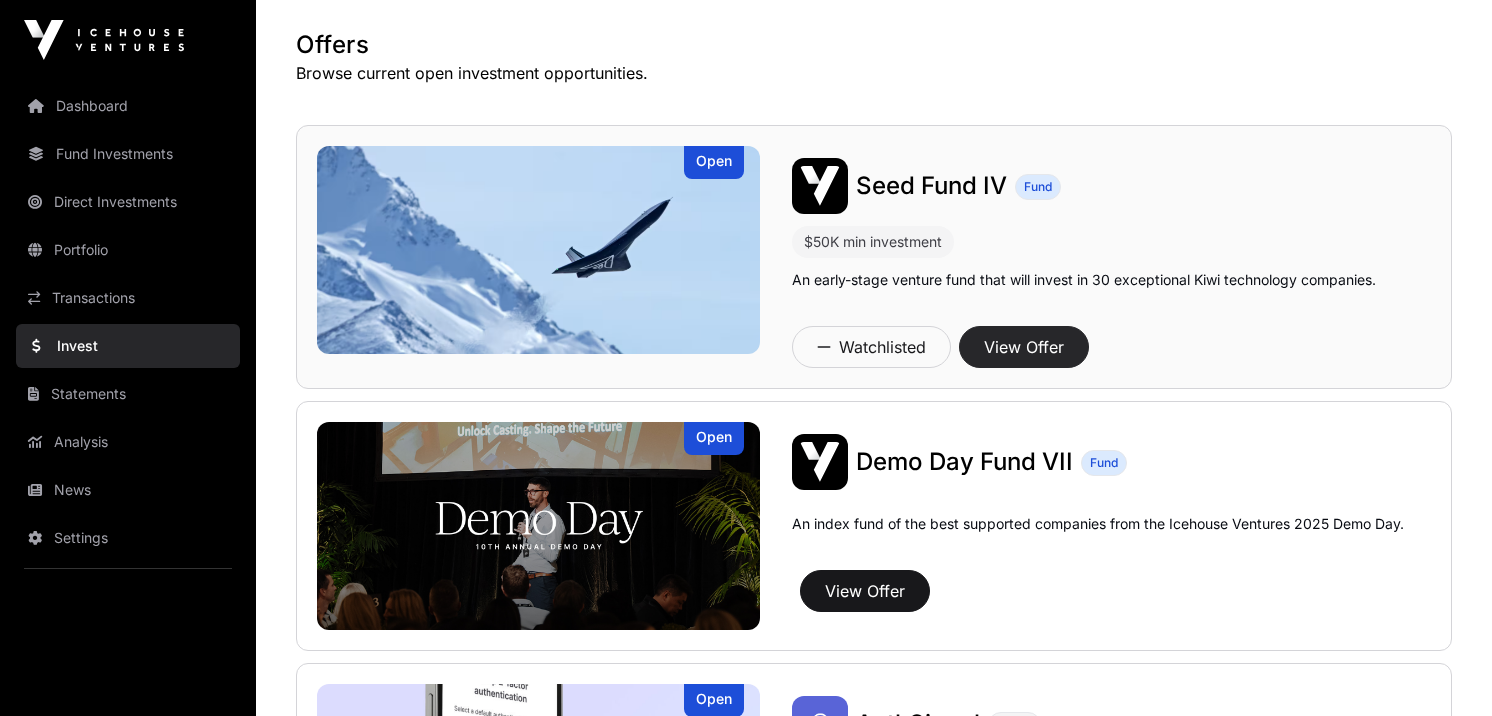scroll, scrollTop: 90, scrollLeft: 0, axis: vertical 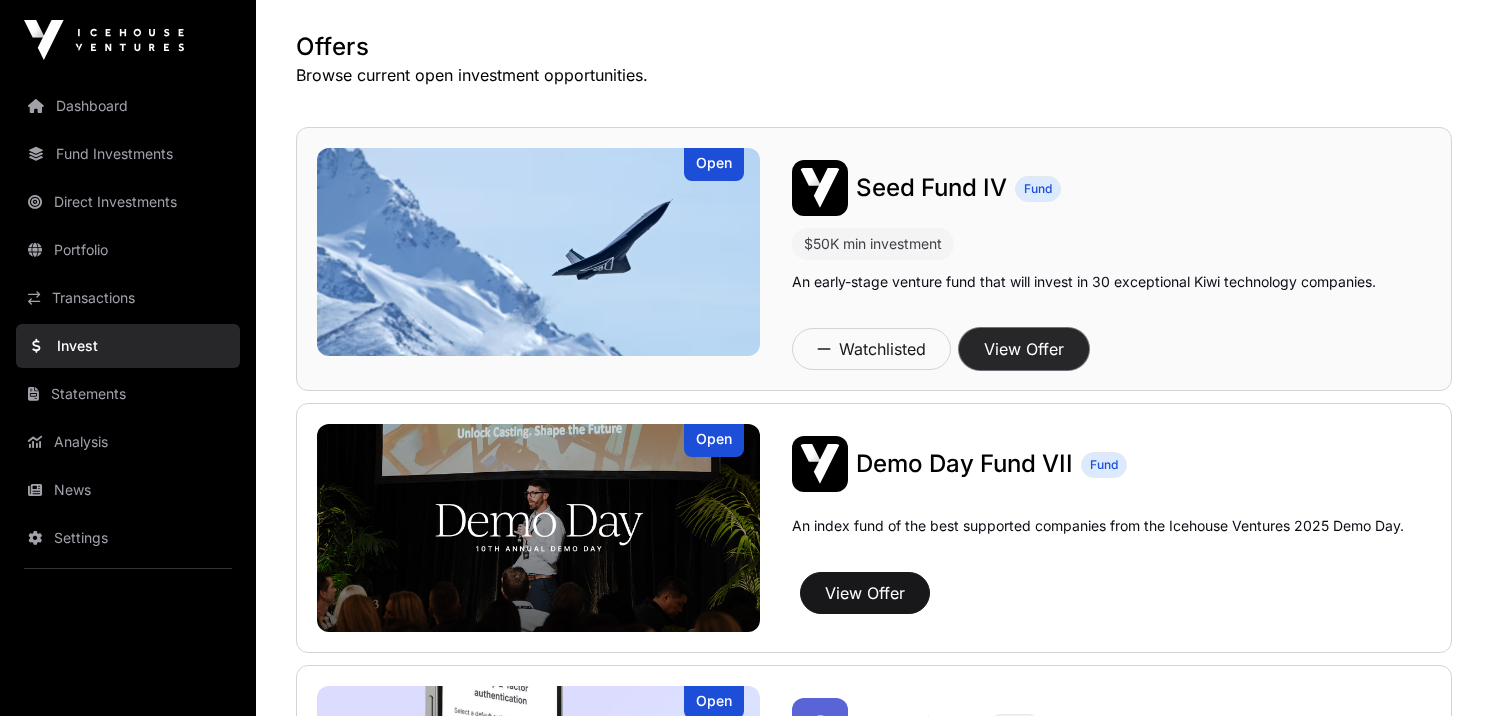 click on "View Offer" 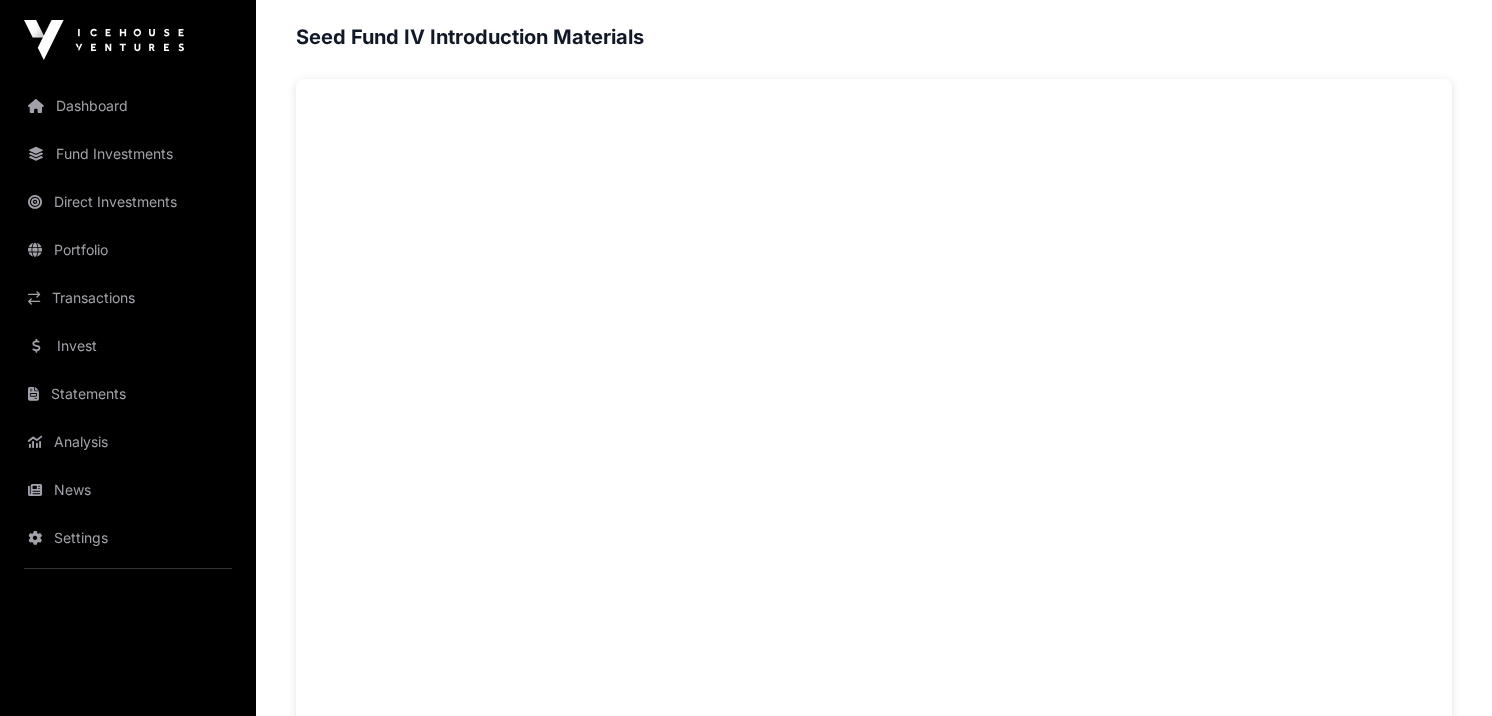 scroll, scrollTop: 1784, scrollLeft: 0, axis: vertical 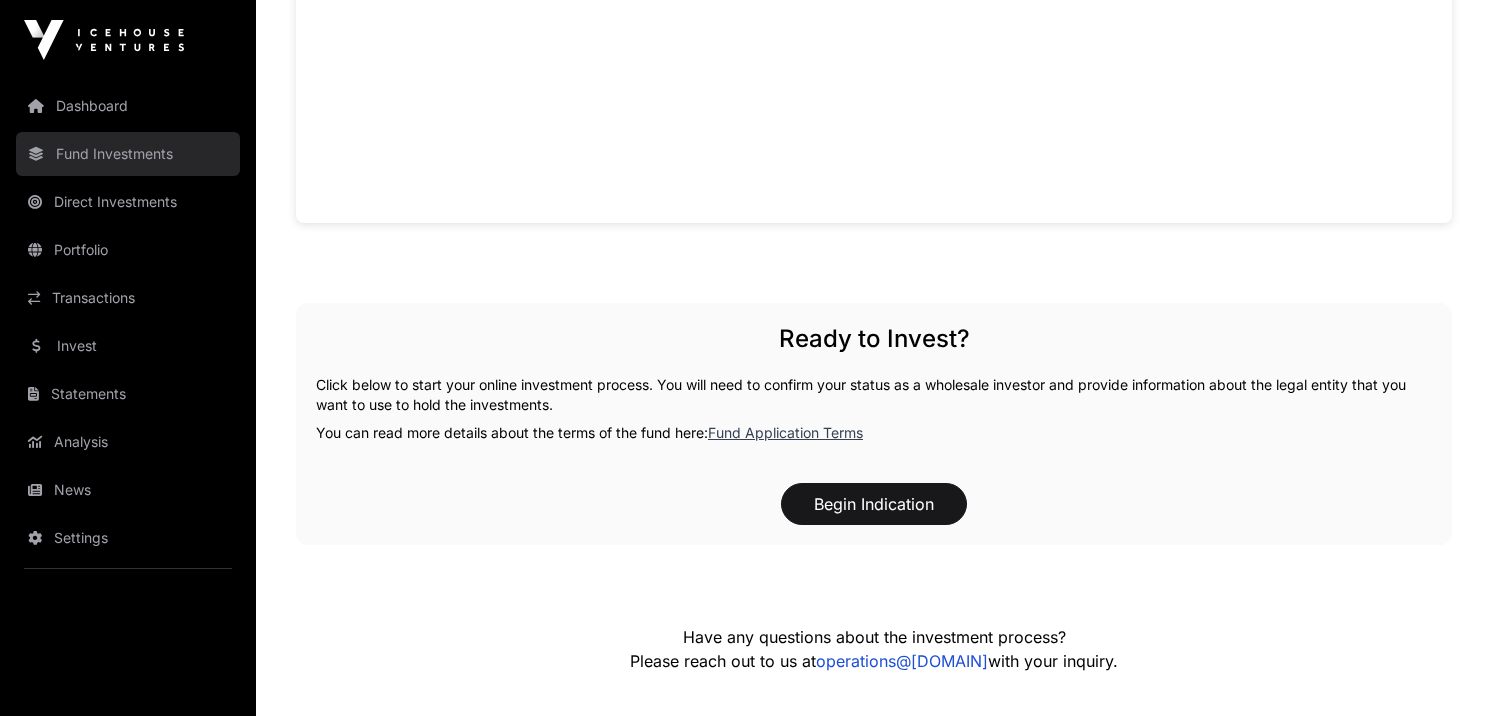click on "Fund Investments" 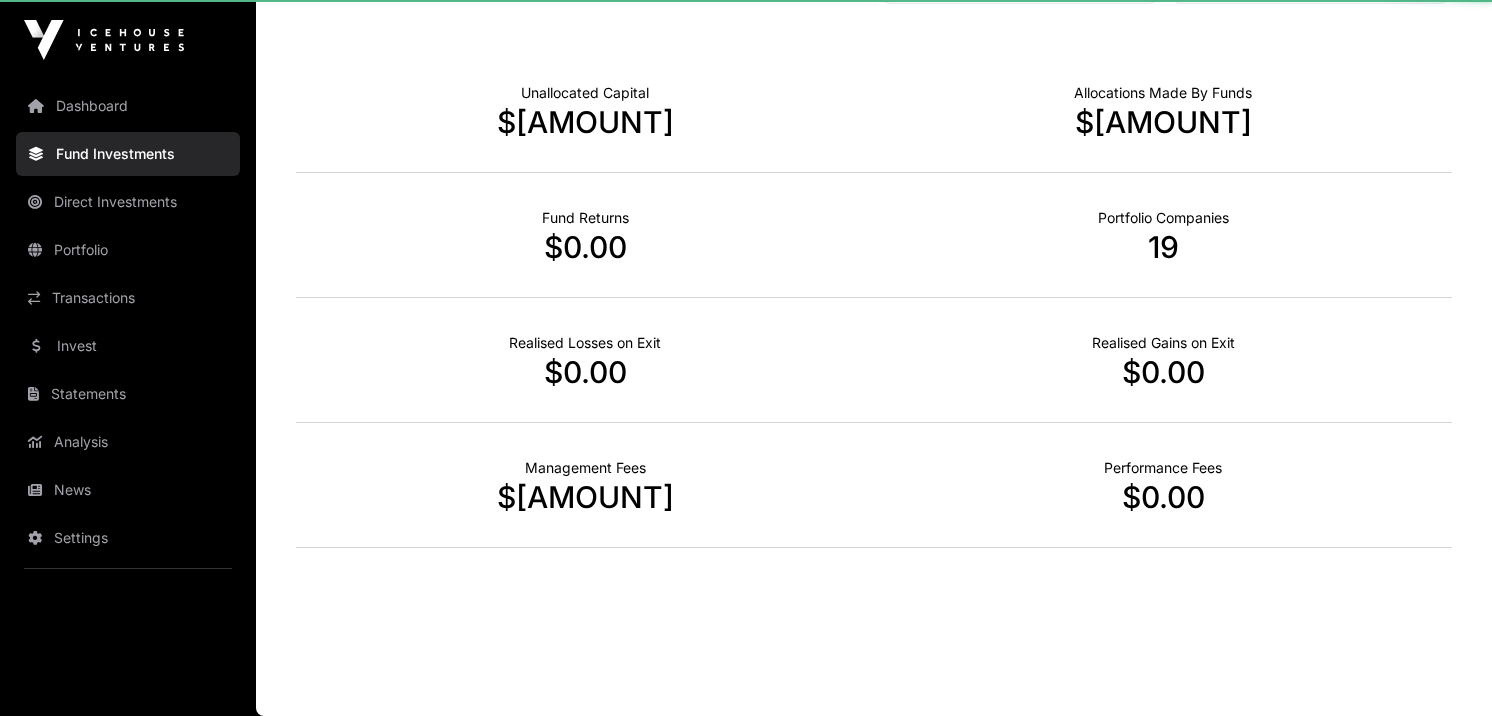 scroll, scrollTop: 0, scrollLeft: 0, axis: both 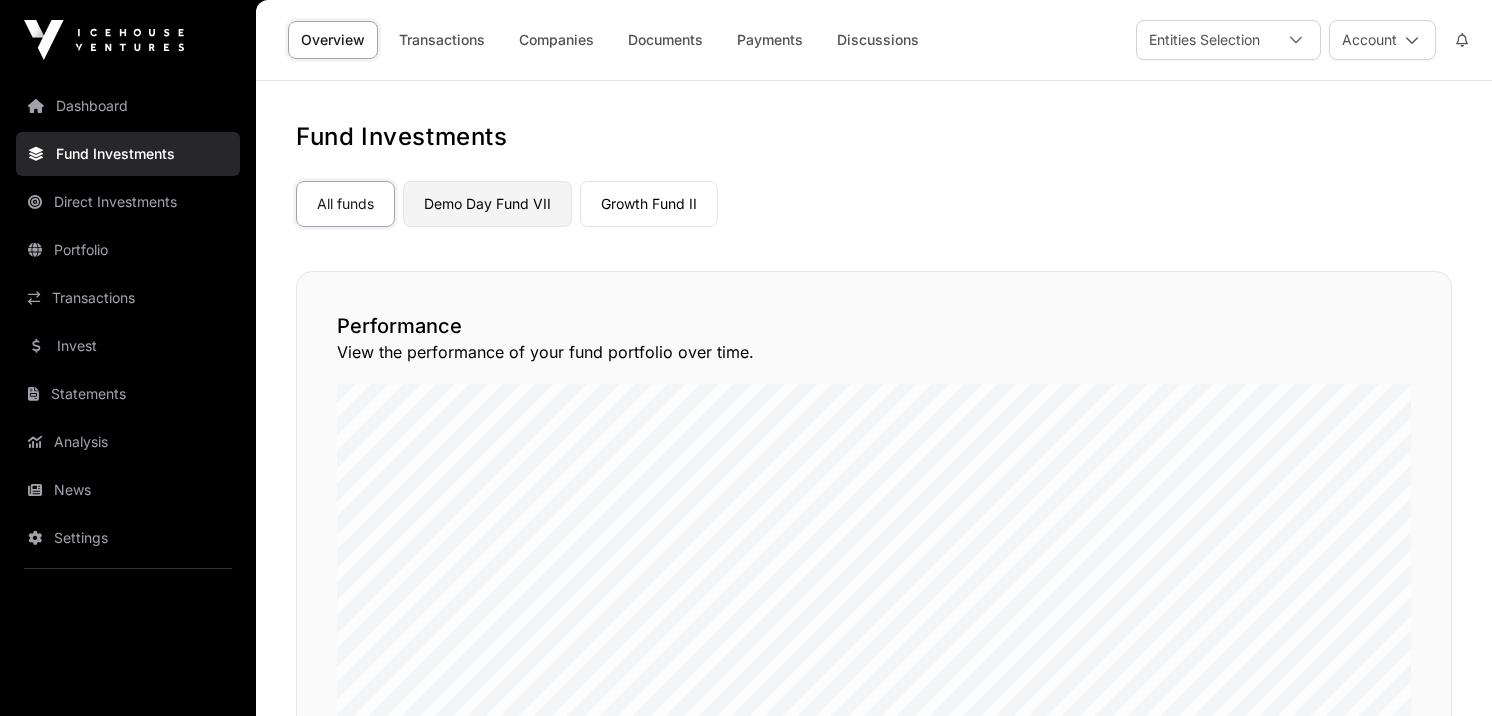 click on "Demo Day Fund VII" 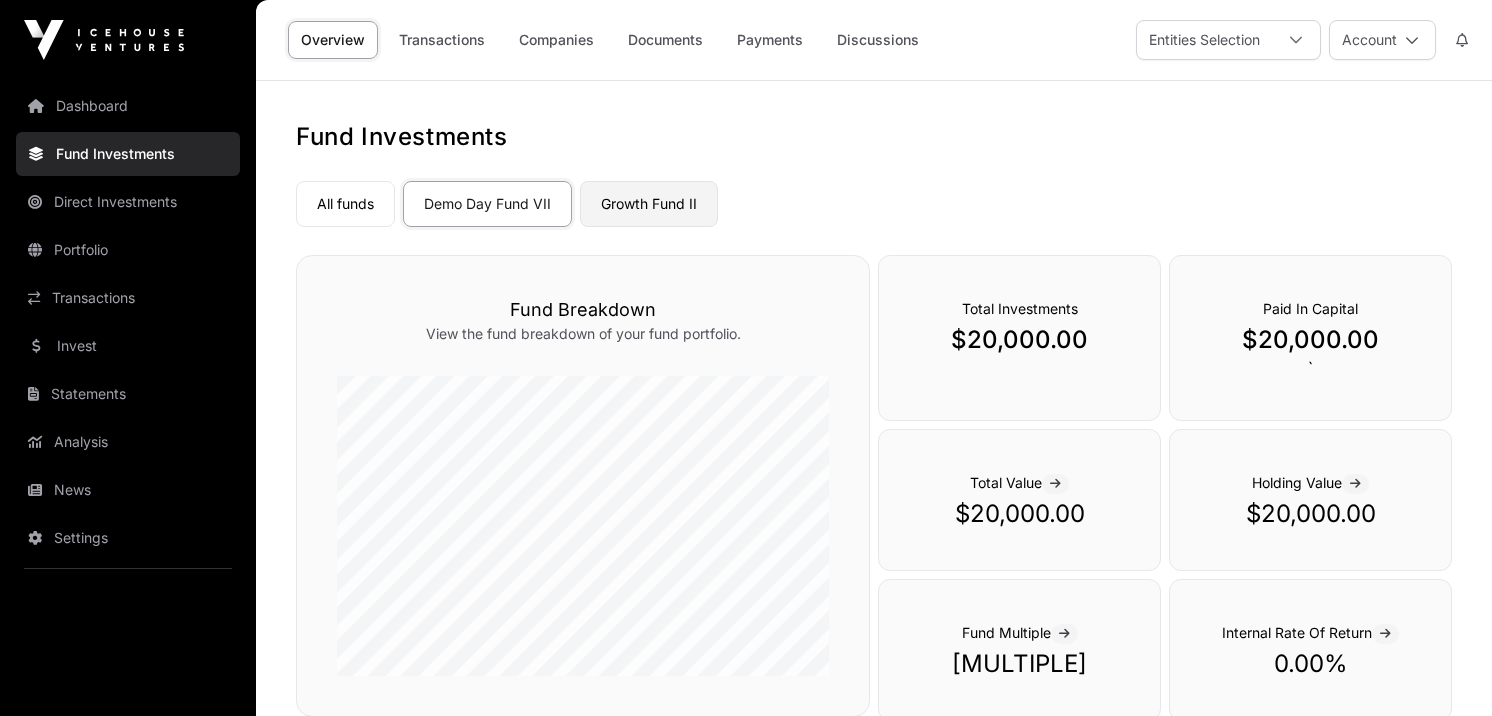 click on "Growth Fund II" 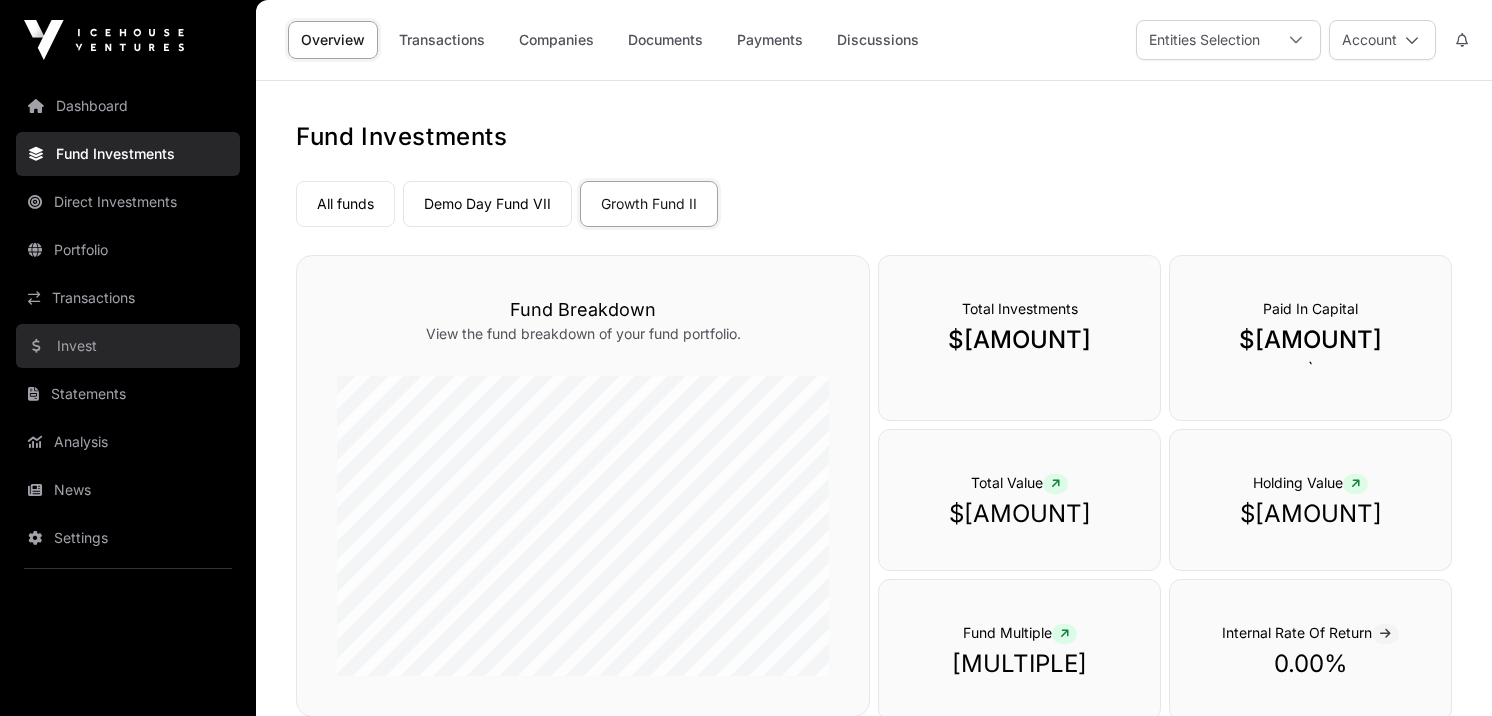 click on "Invest" 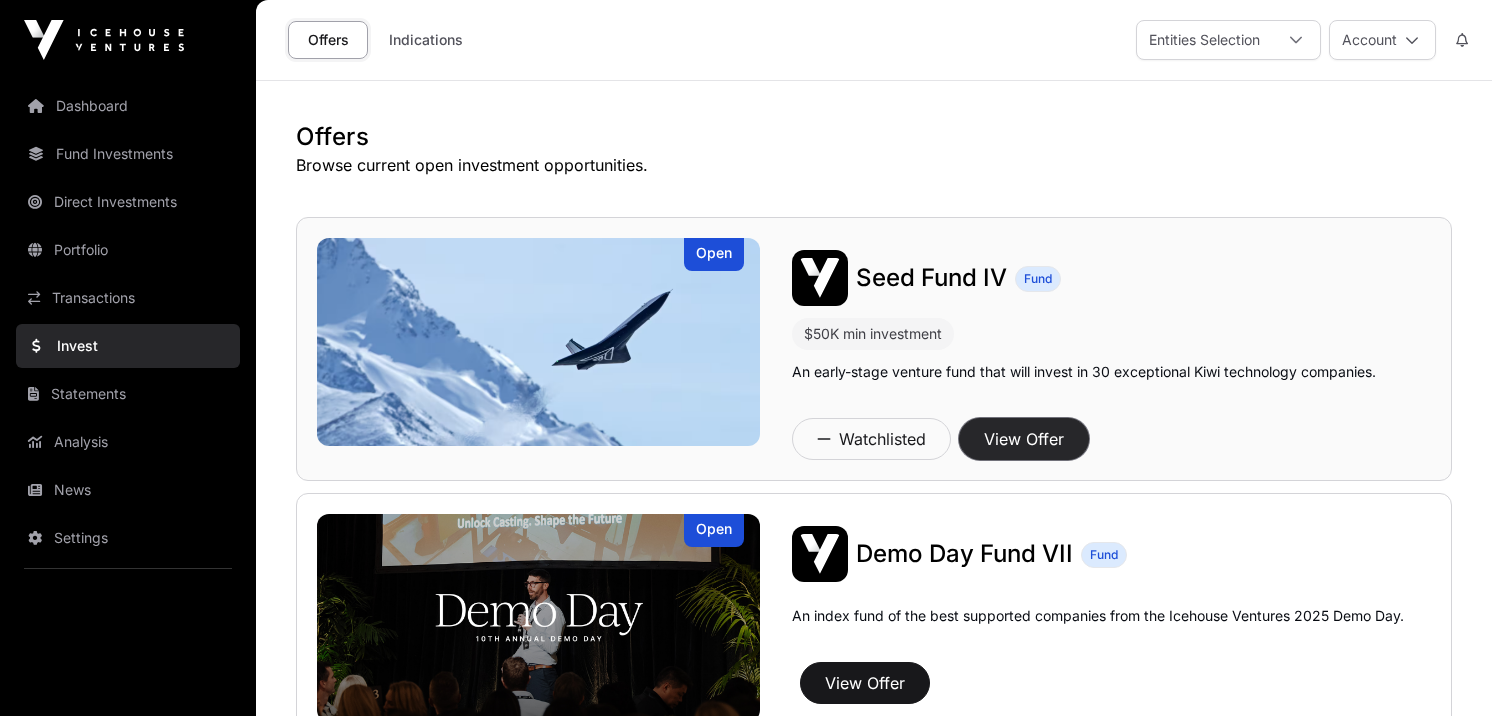 click on "View Offer" 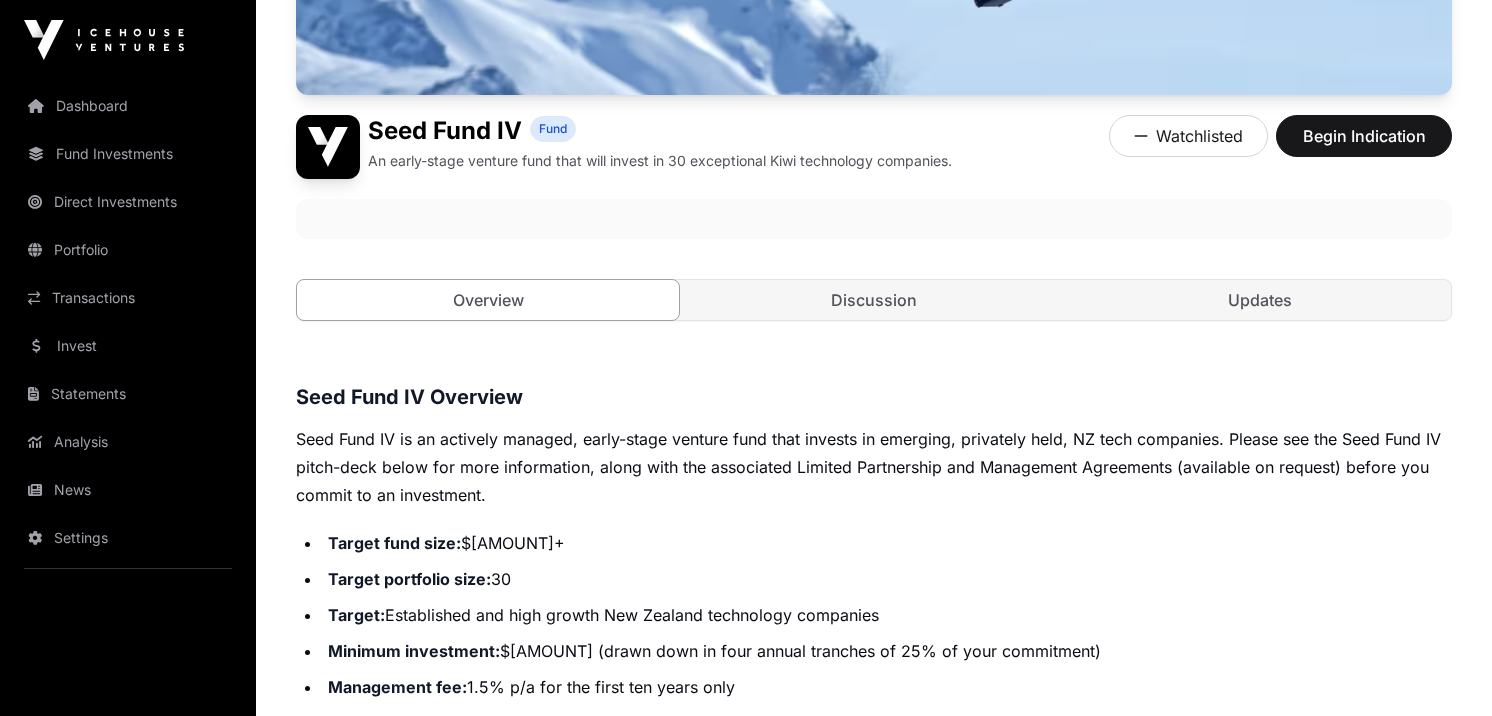 scroll, scrollTop: 403, scrollLeft: 0, axis: vertical 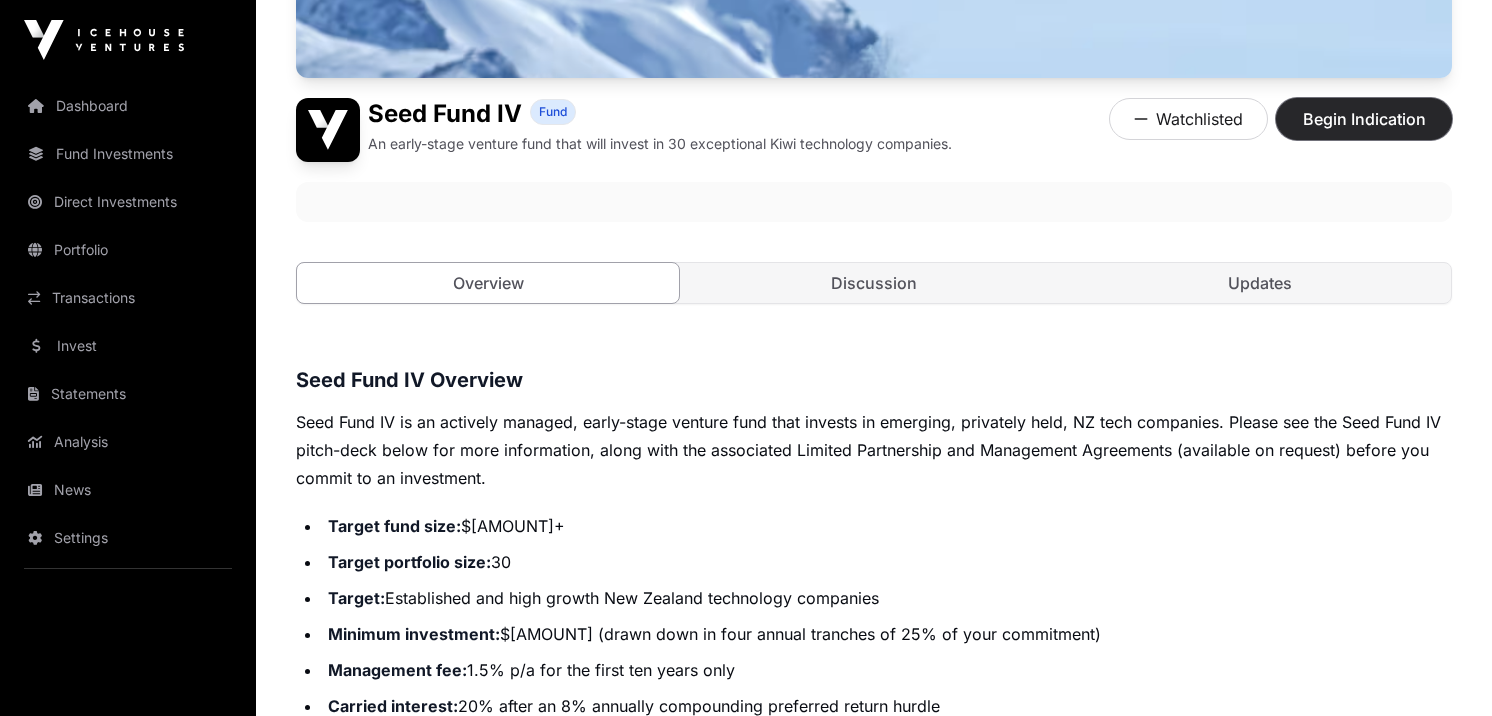 click on "Begin Indication" 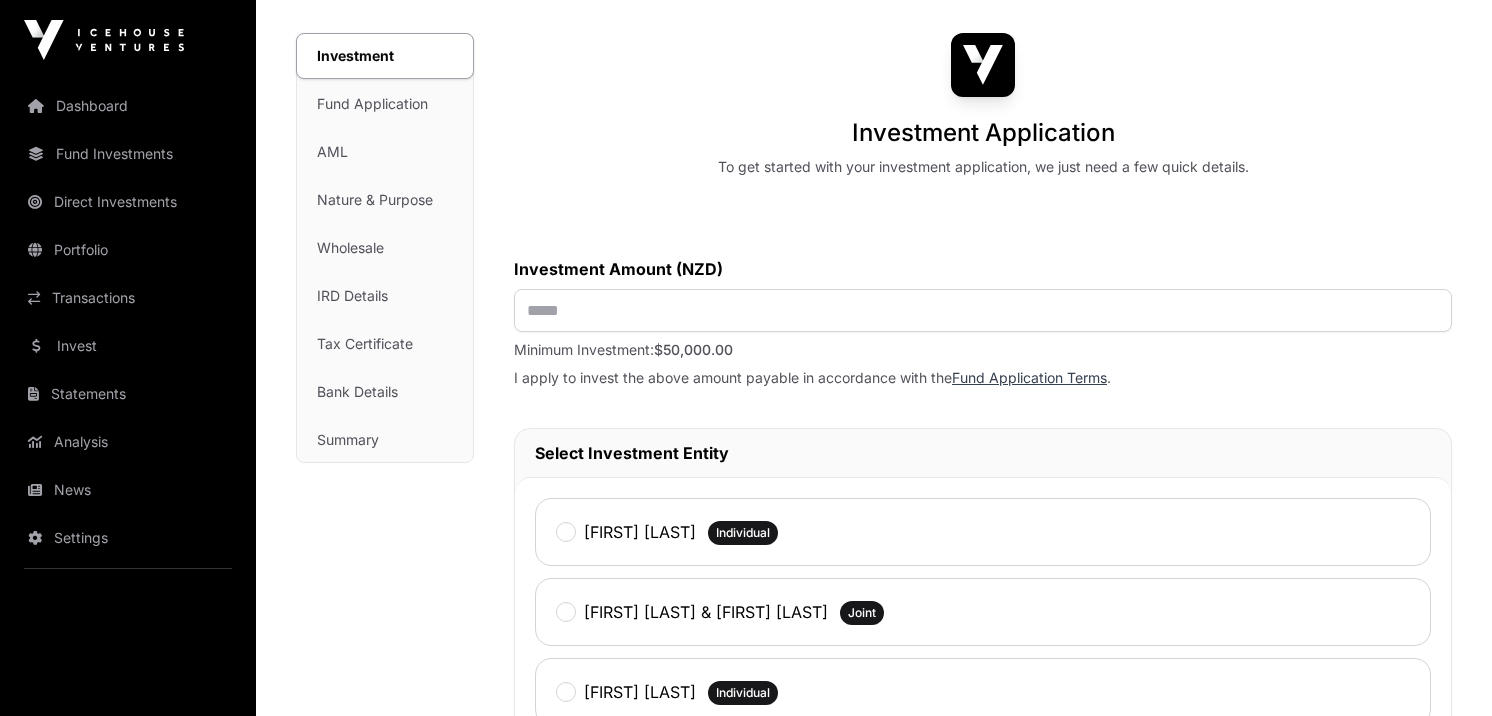 scroll, scrollTop: 151, scrollLeft: 0, axis: vertical 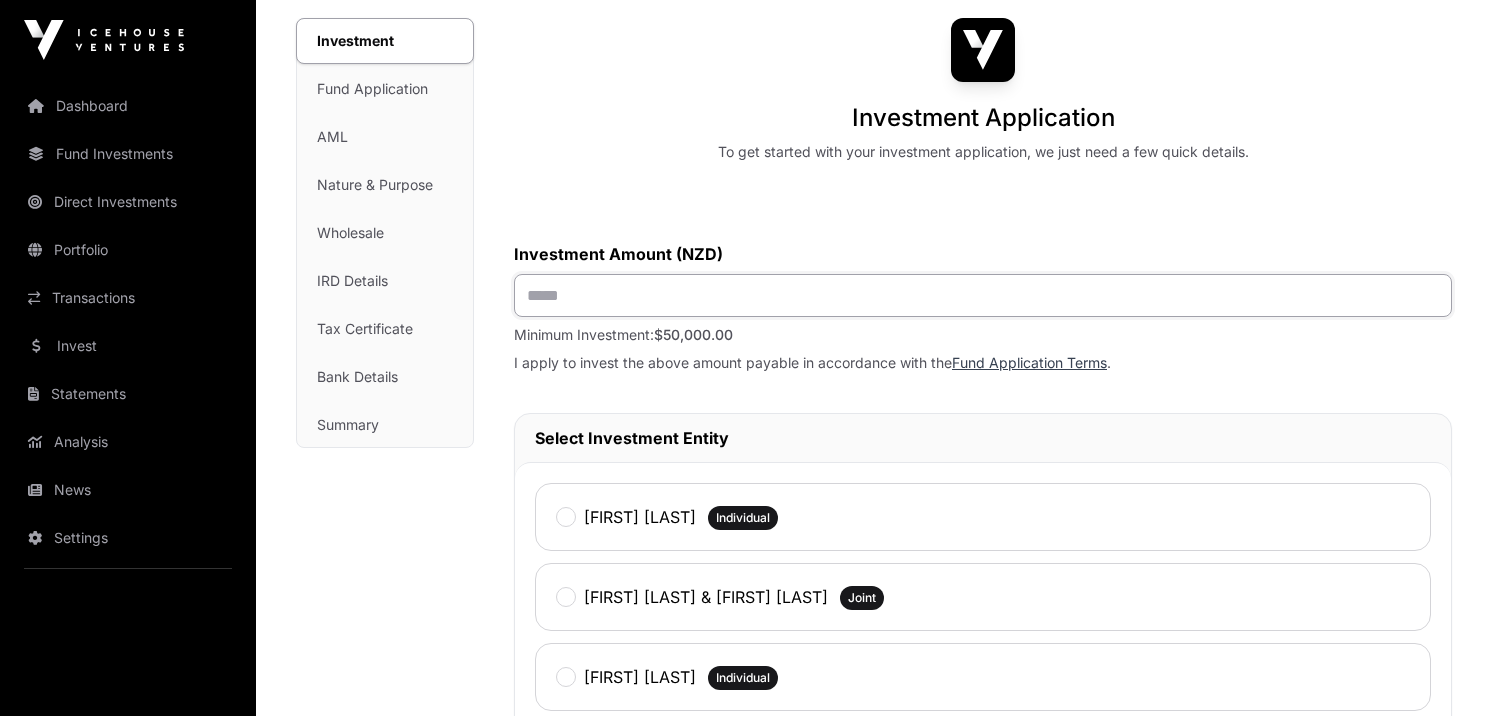 click 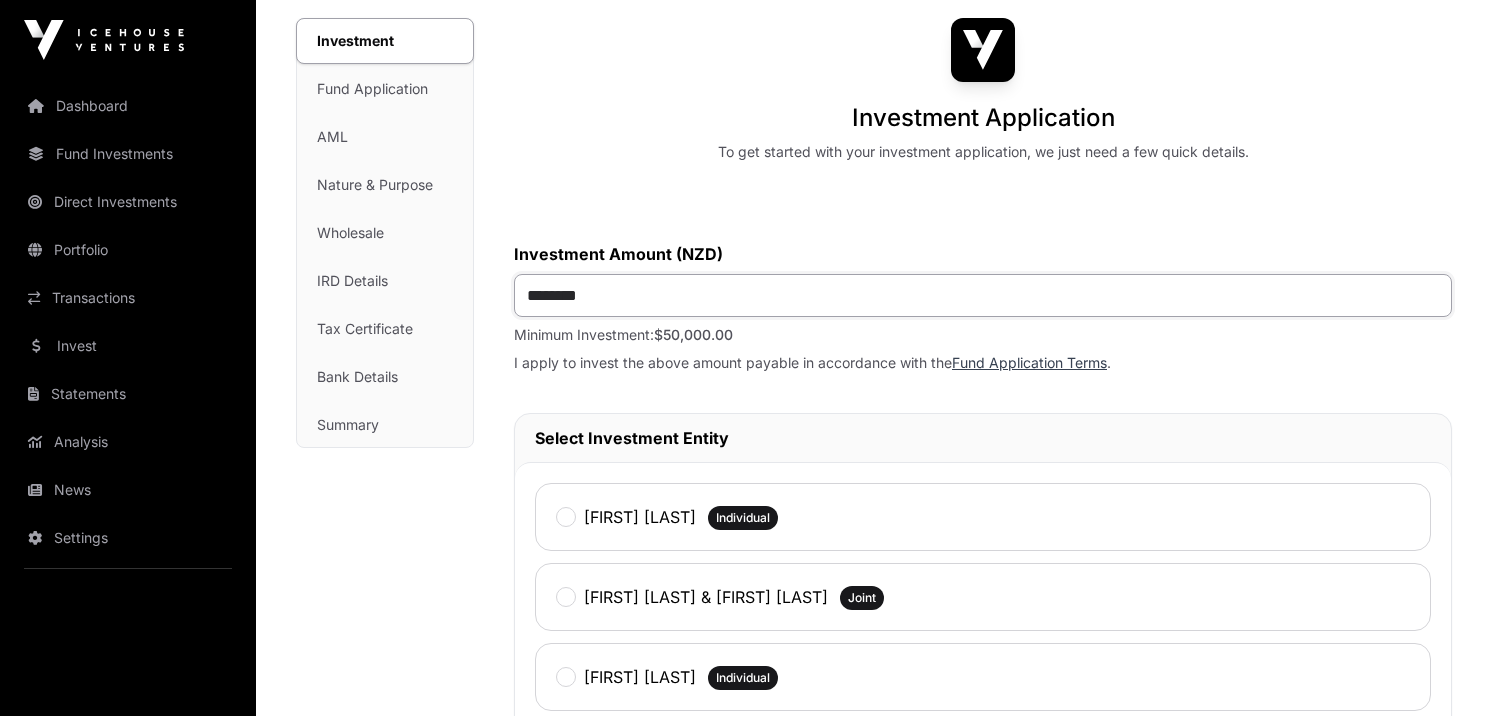 drag, startPoint x: 635, startPoint y: 301, endPoint x: 484, endPoint y: 285, distance: 151.84532 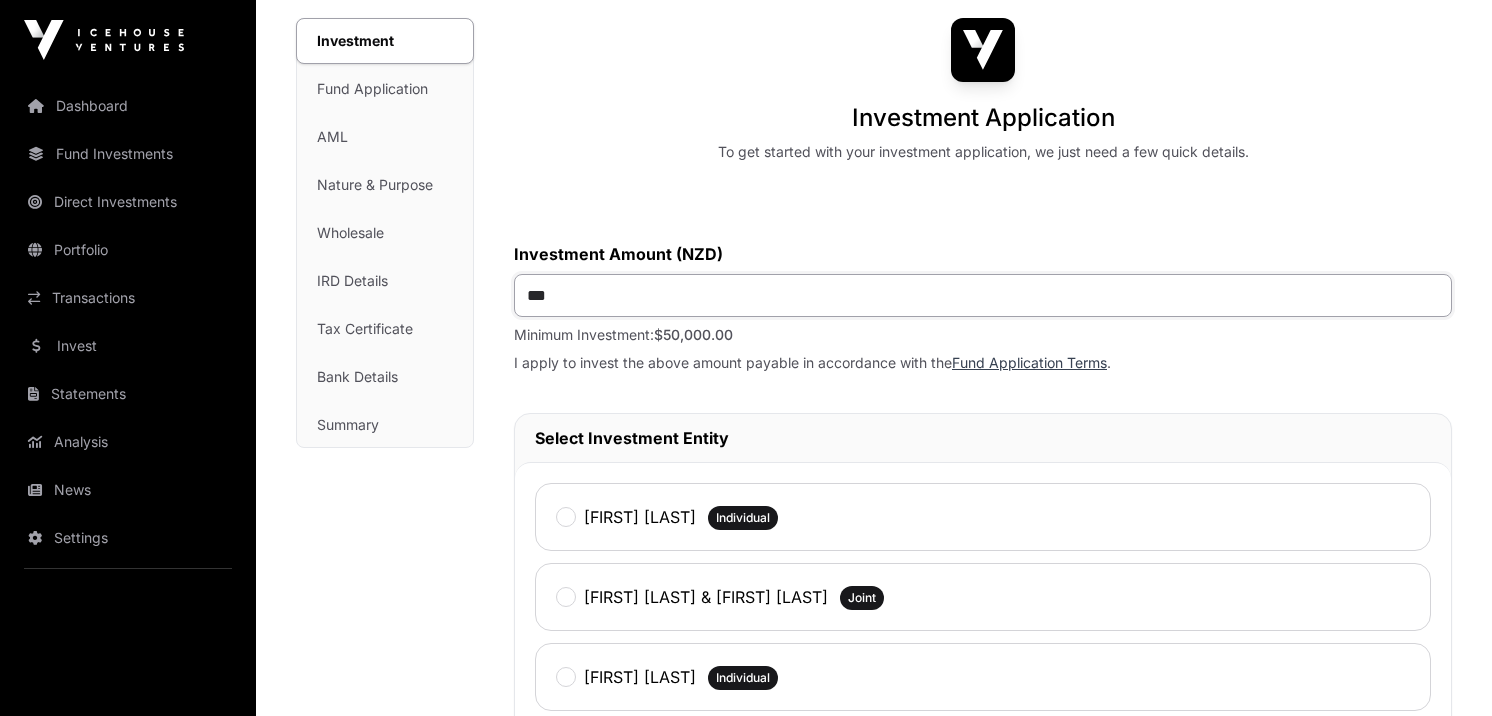 type on "**" 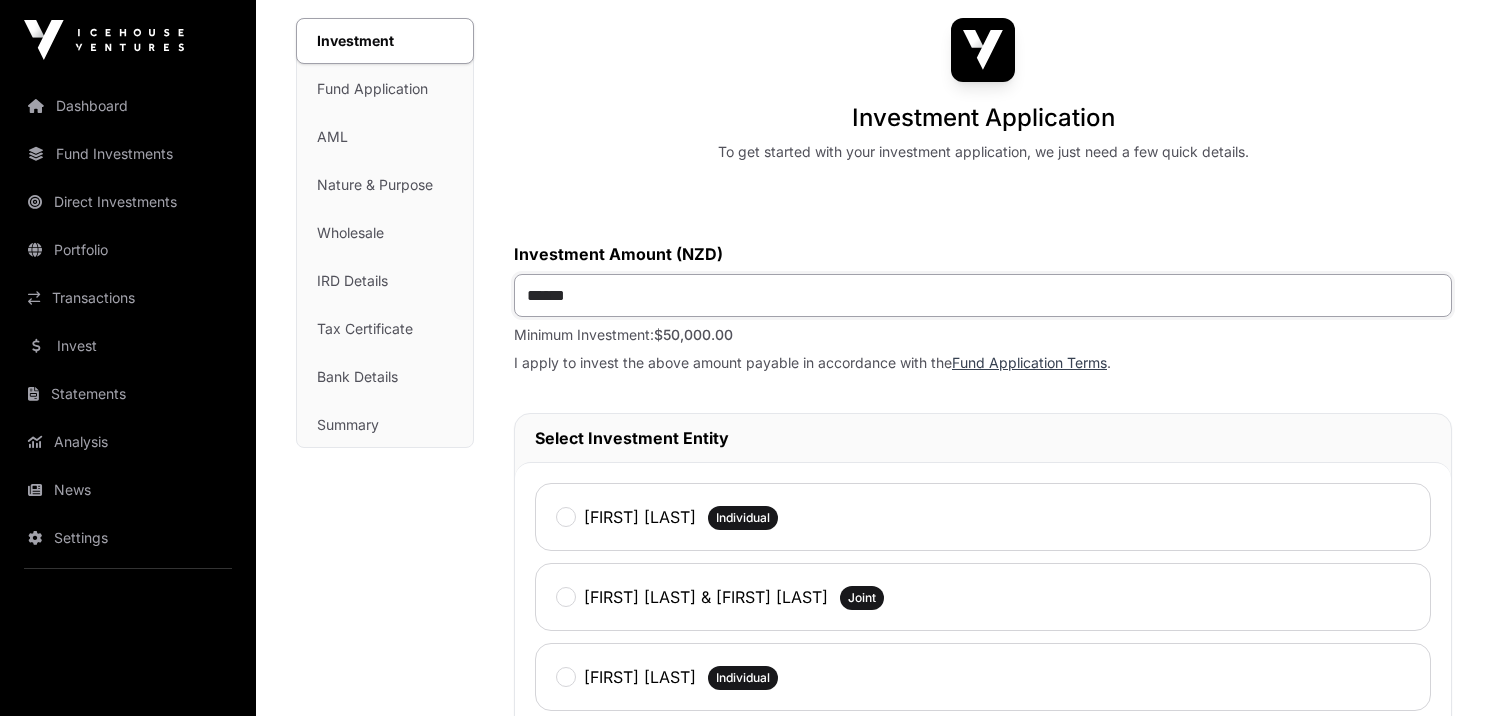 type on "********" 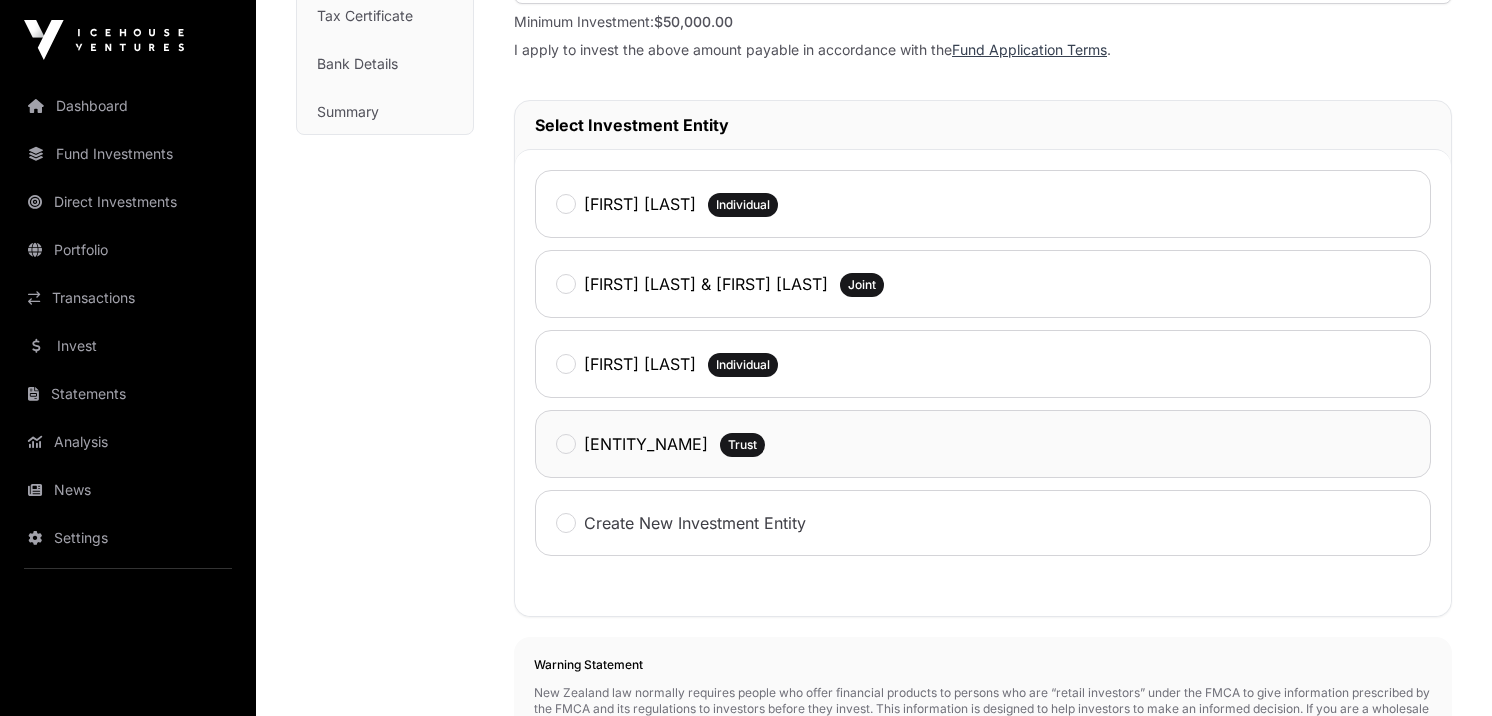 click on "[ENTITY_NAME]" 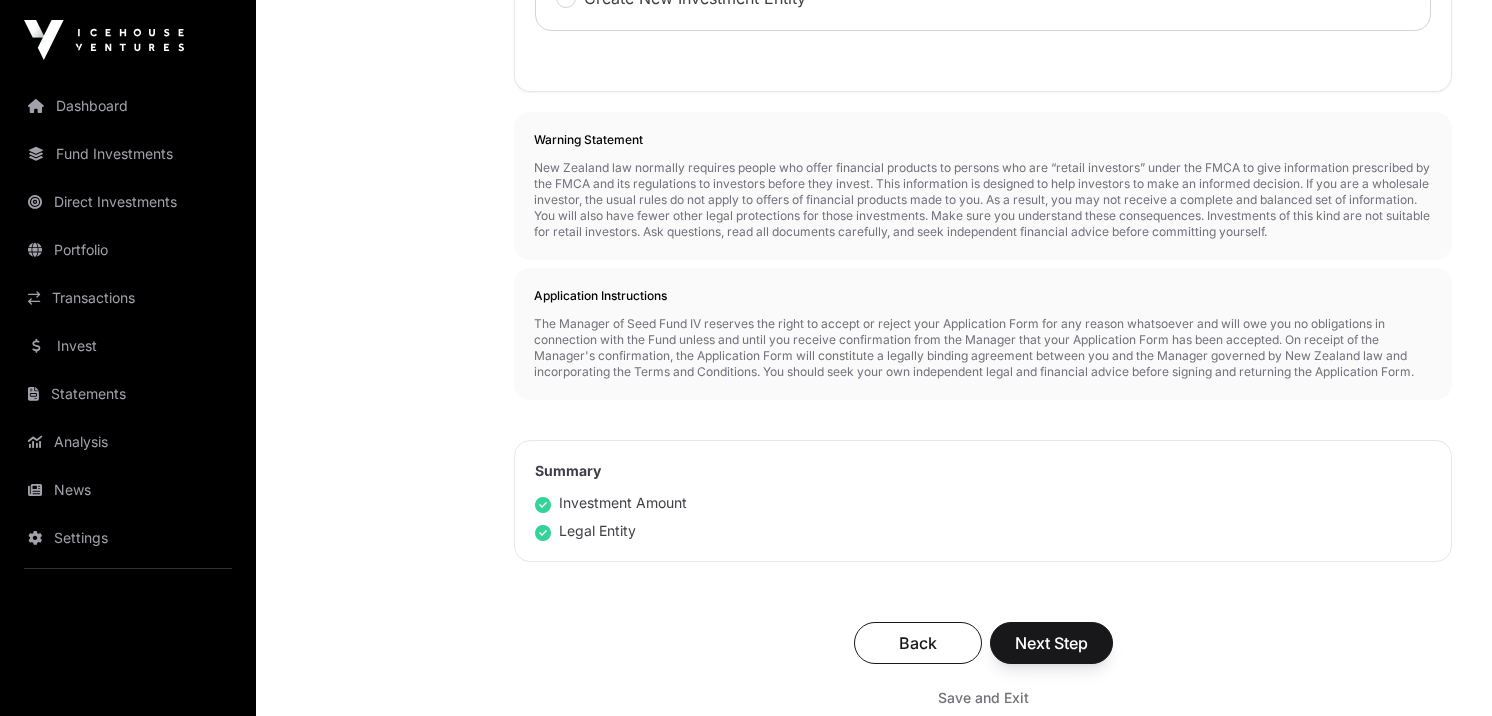 scroll, scrollTop: 1182, scrollLeft: 0, axis: vertical 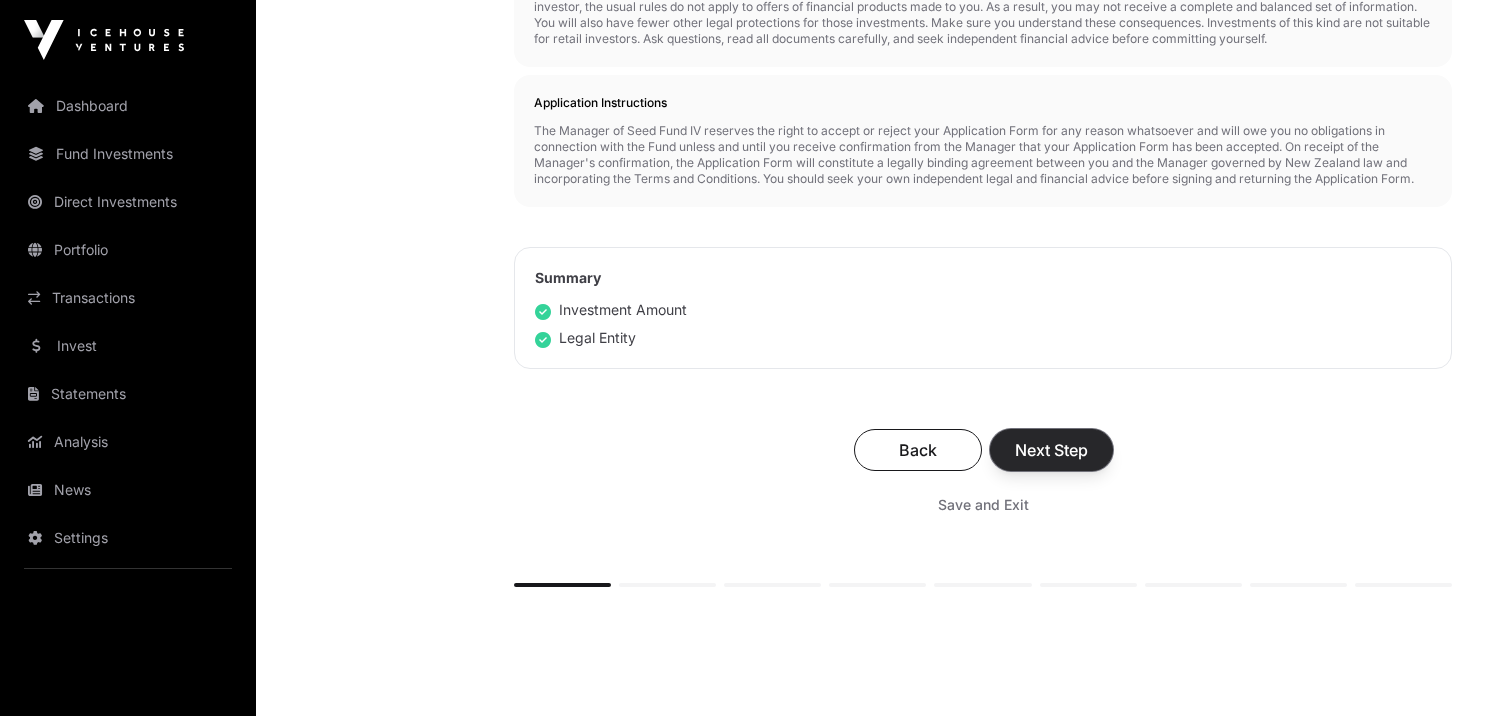 click on "Next Step" 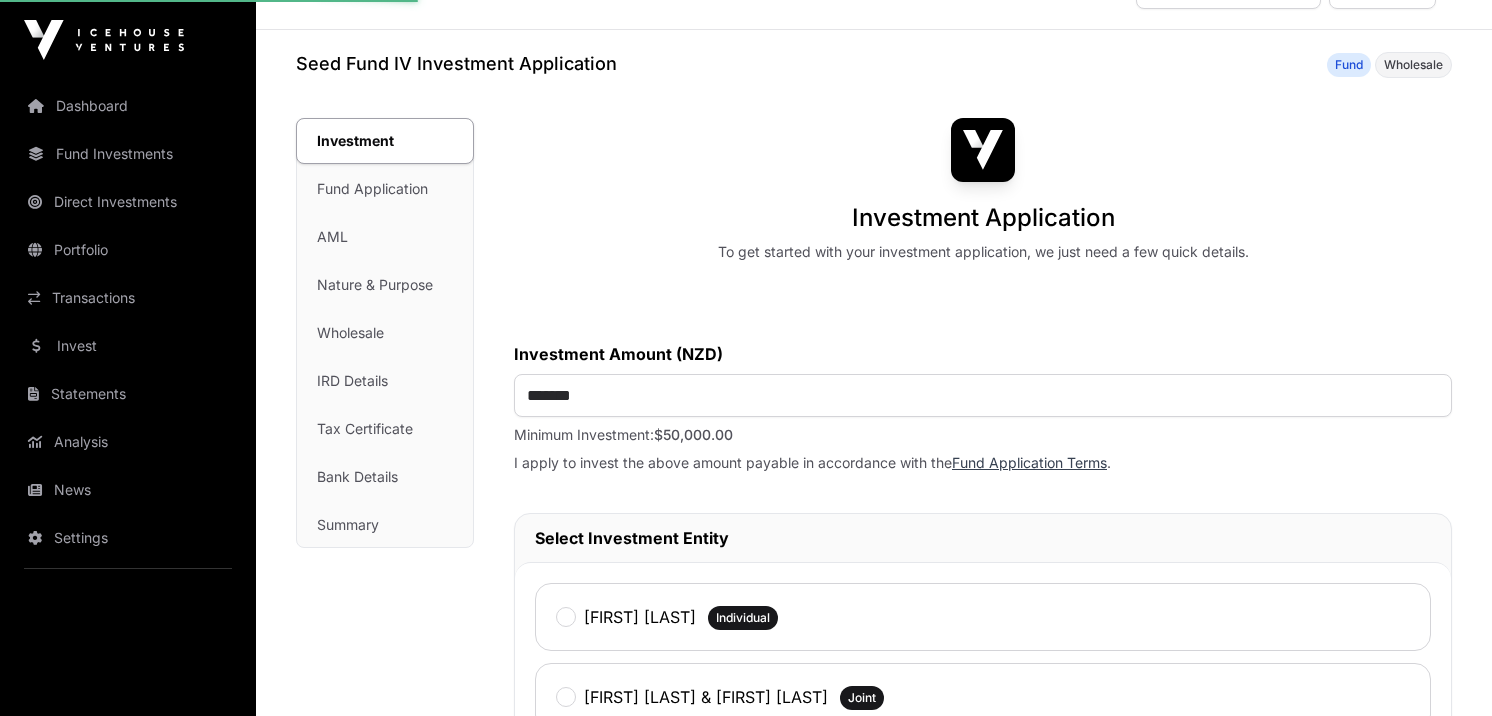 scroll, scrollTop: 0, scrollLeft: 0, axis: both 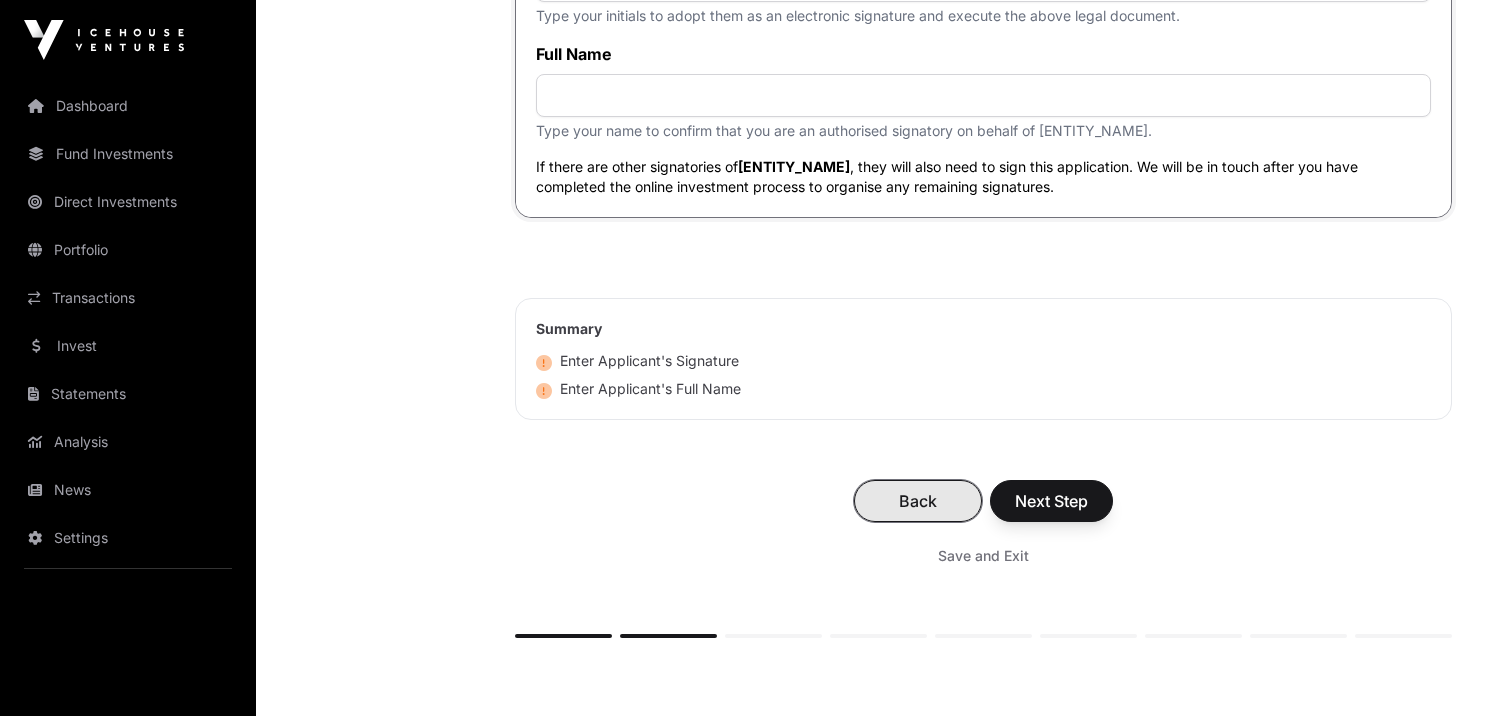 click on "Back" 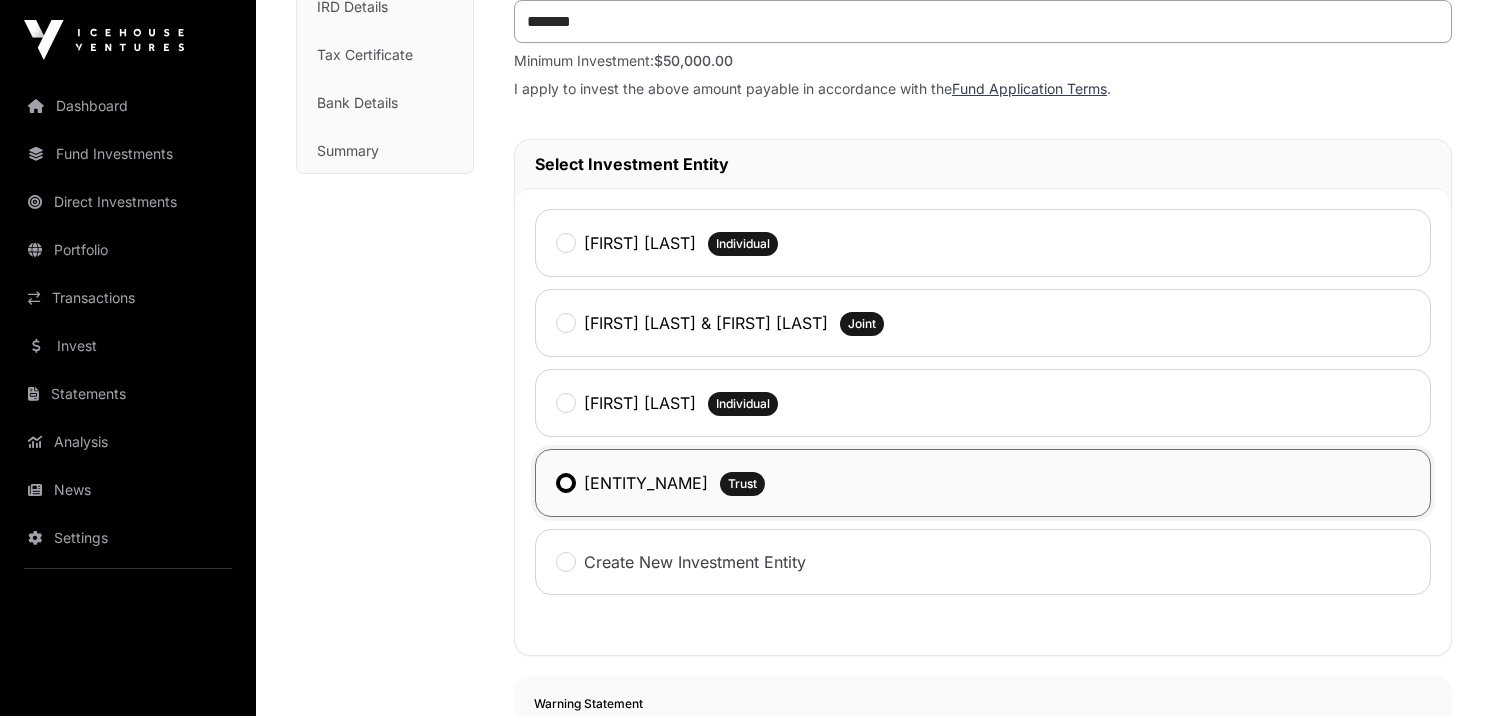 scroll, scrollTop: 1317, scrollLeft: 0, axis: vertical 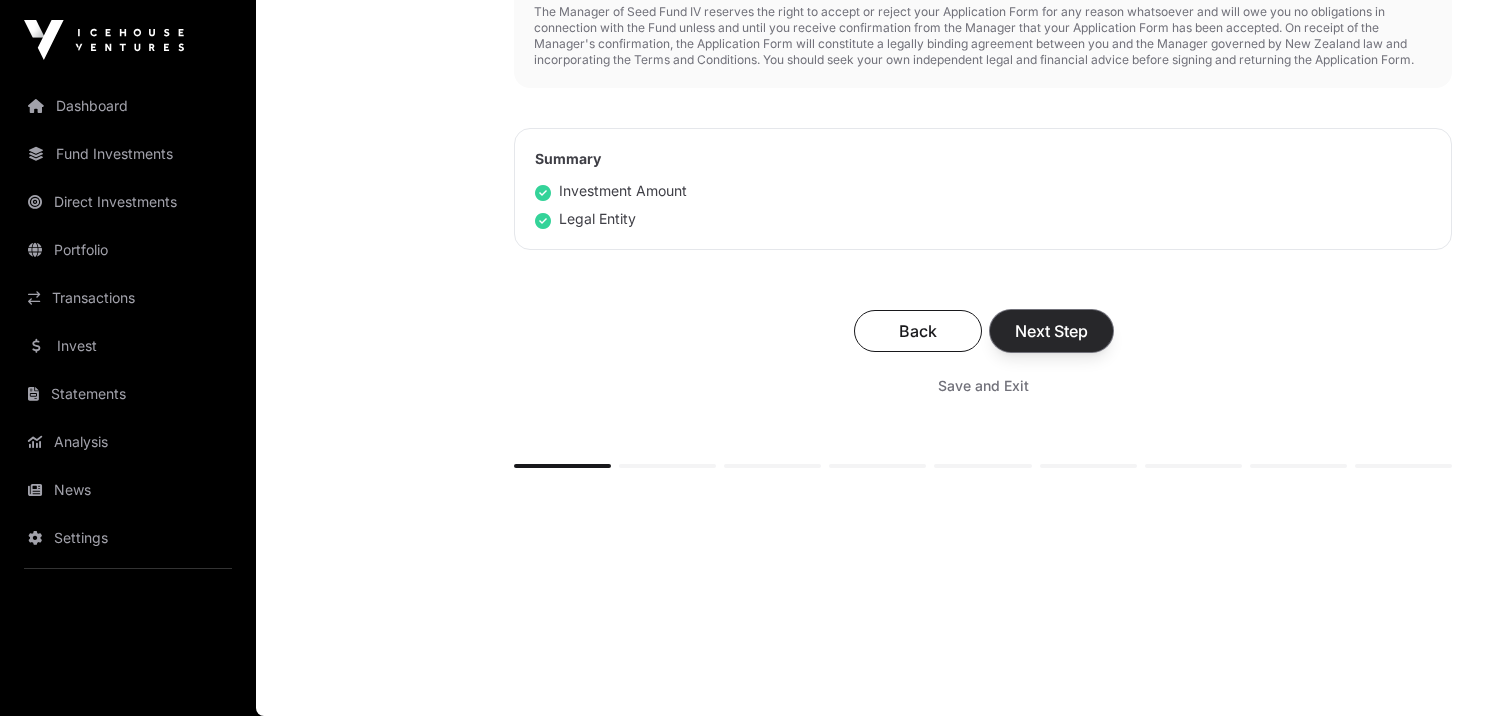 click on "Next Step" 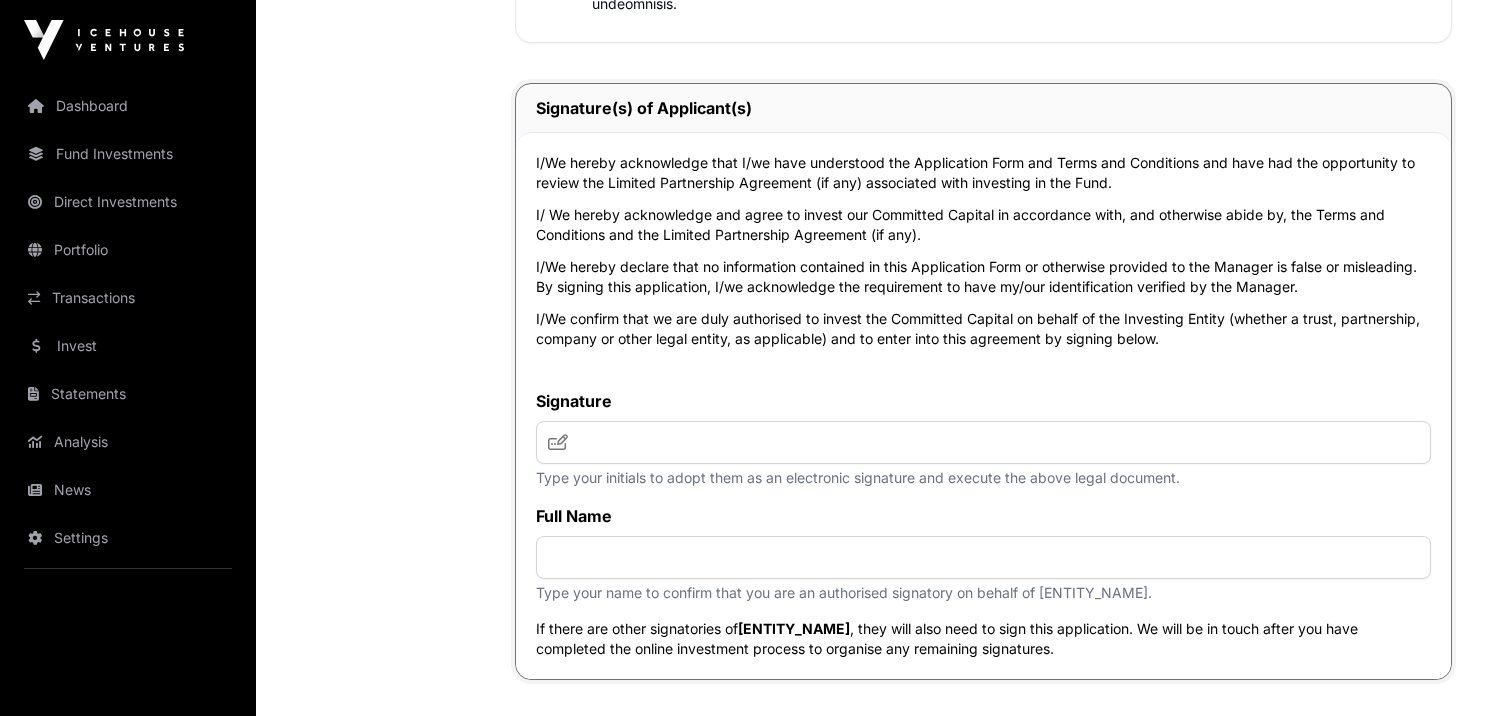 scroll, scrollTop: 4939, scrollLeft: 0, axis: vertical 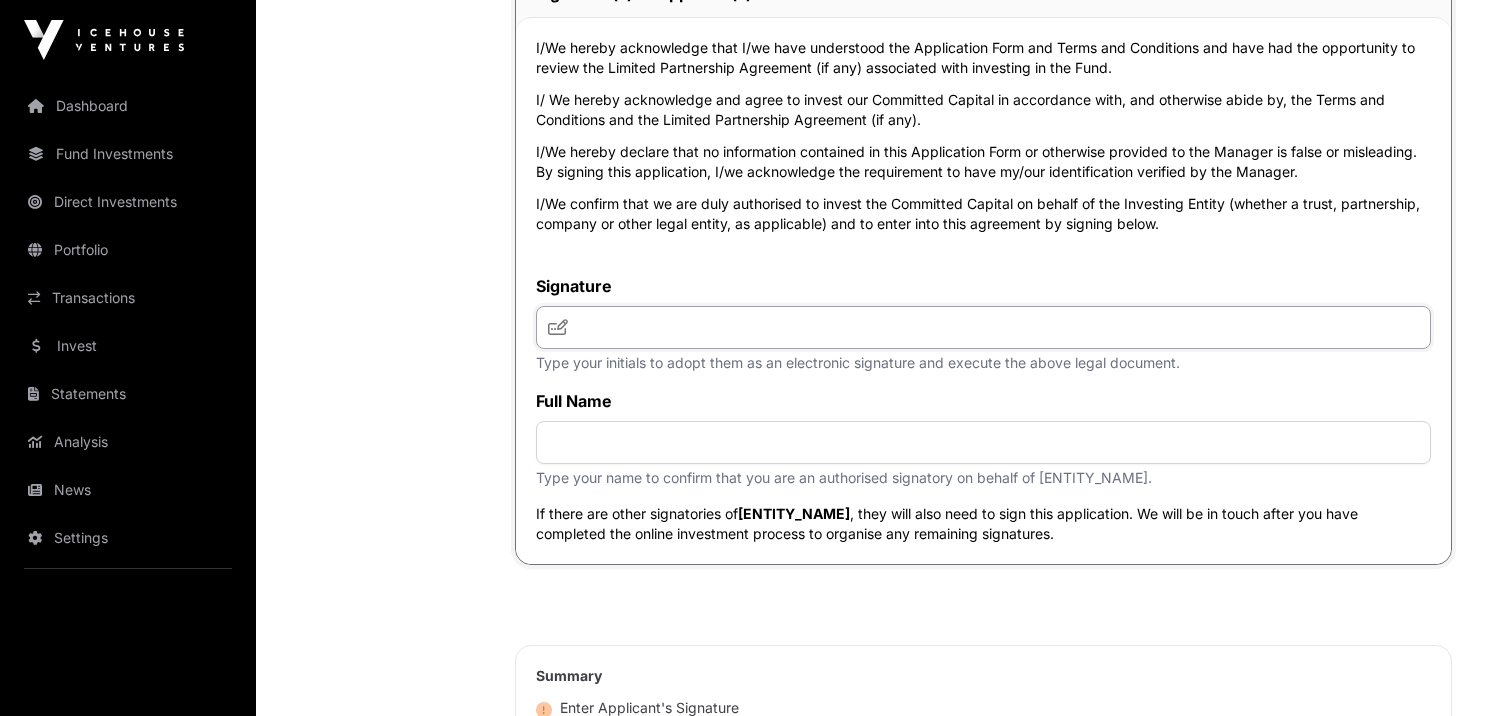 click 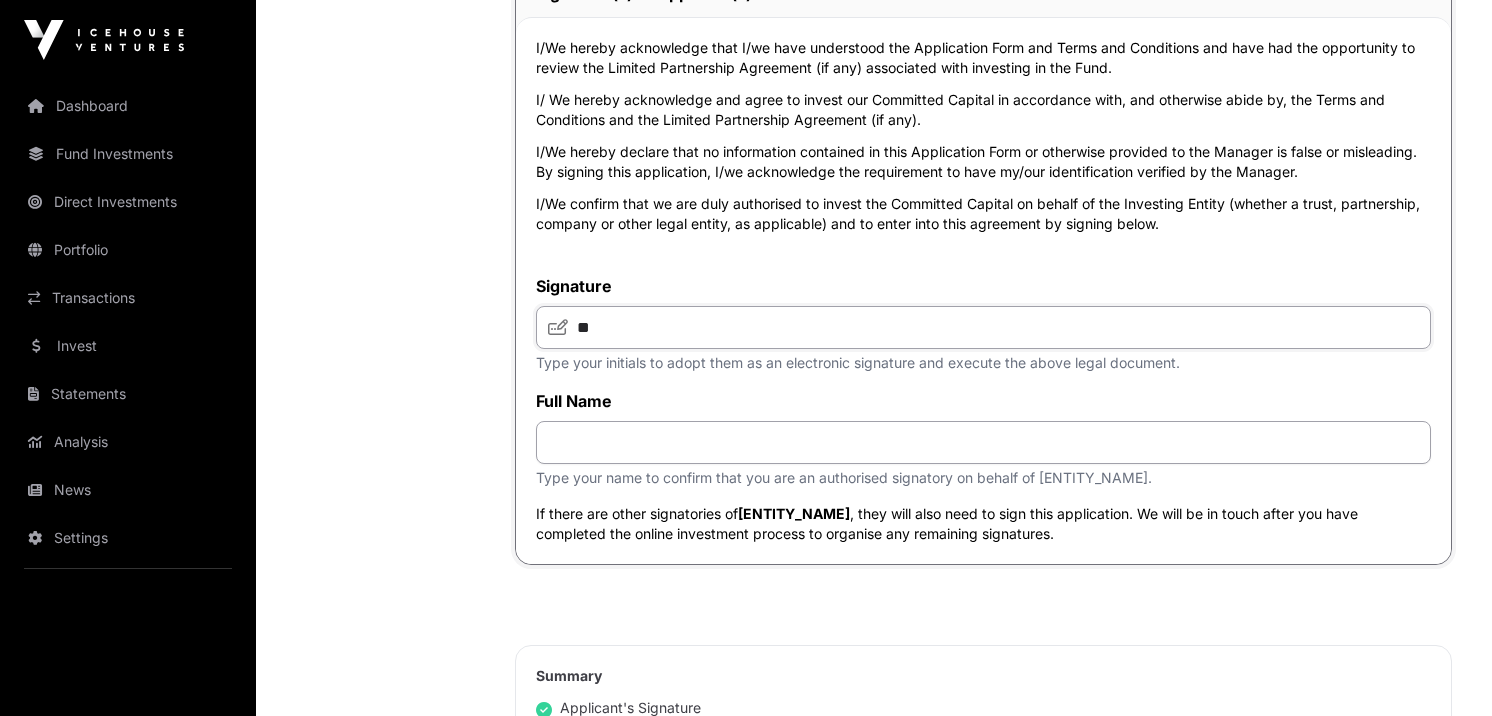 type on "**" 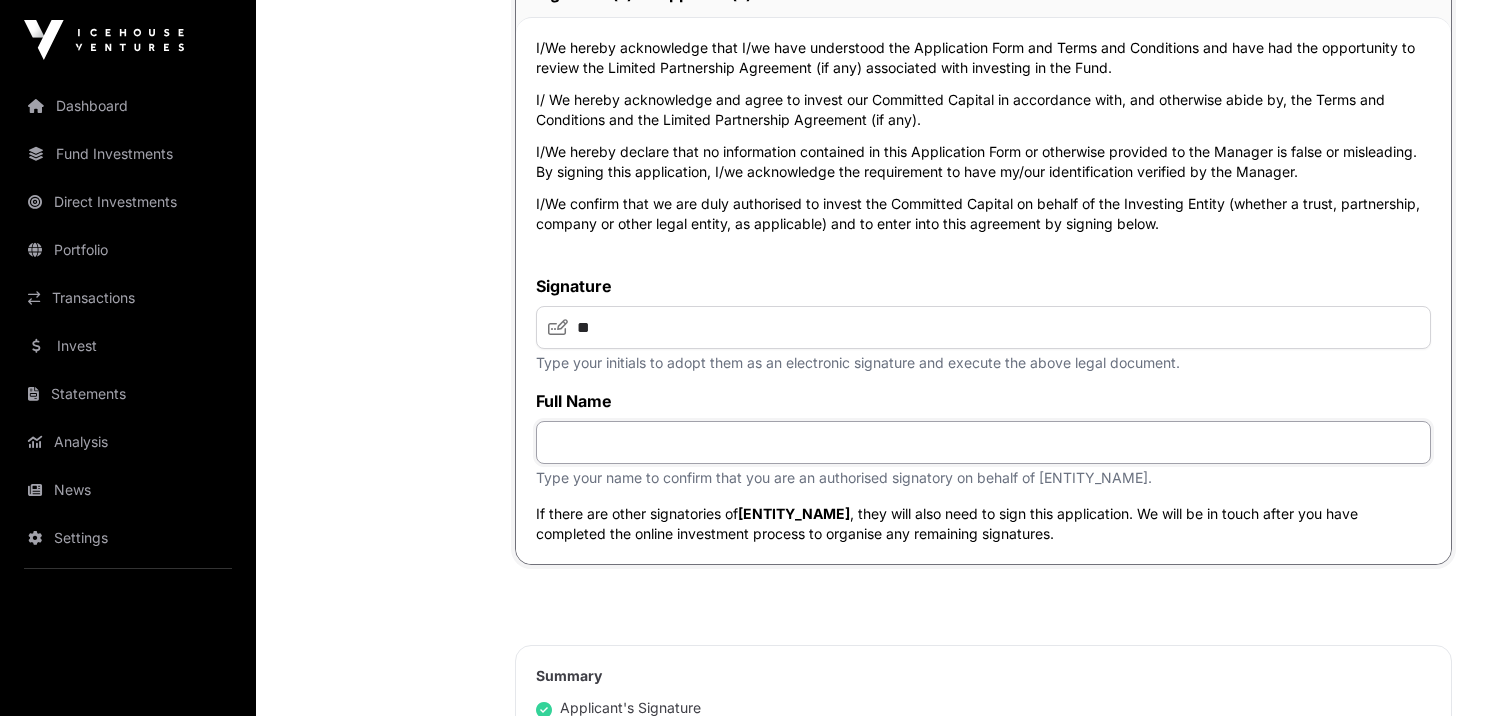click 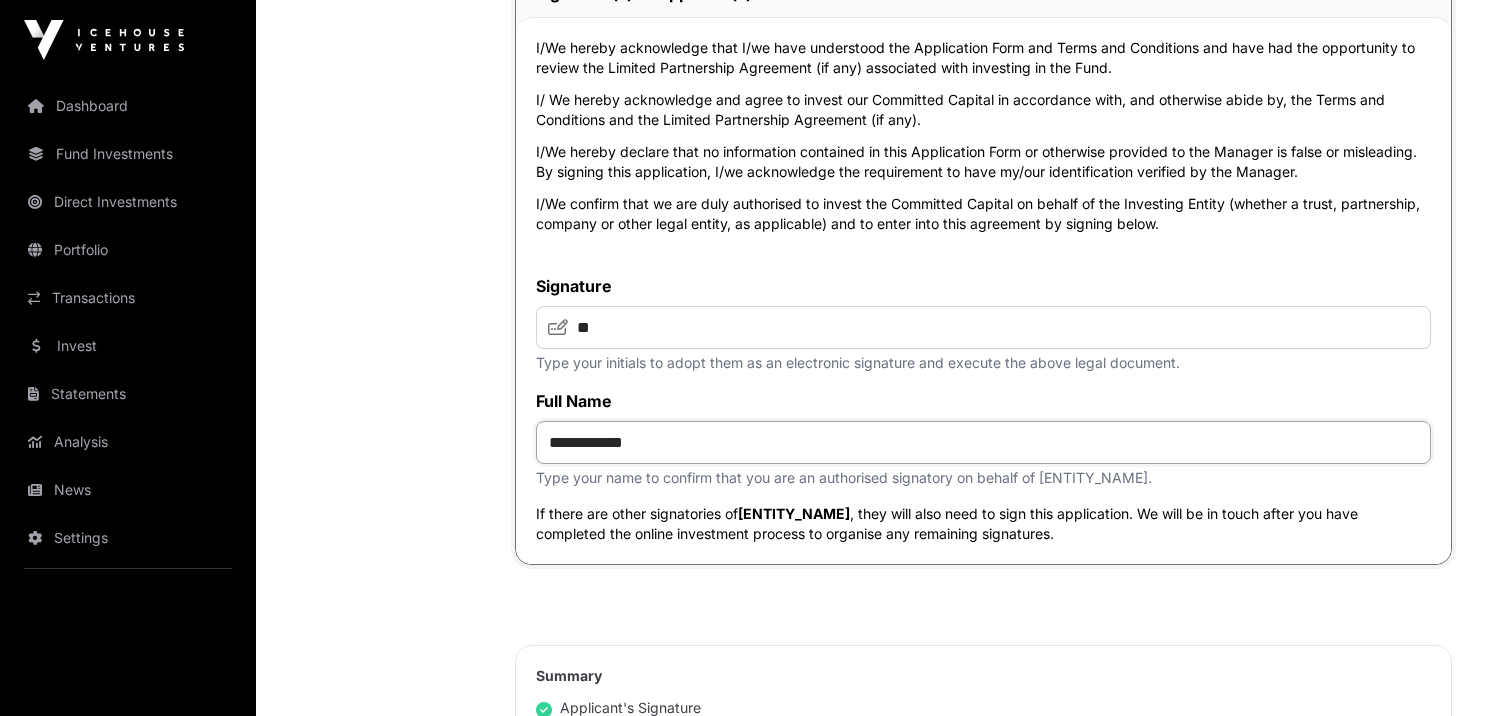 type on "**********" 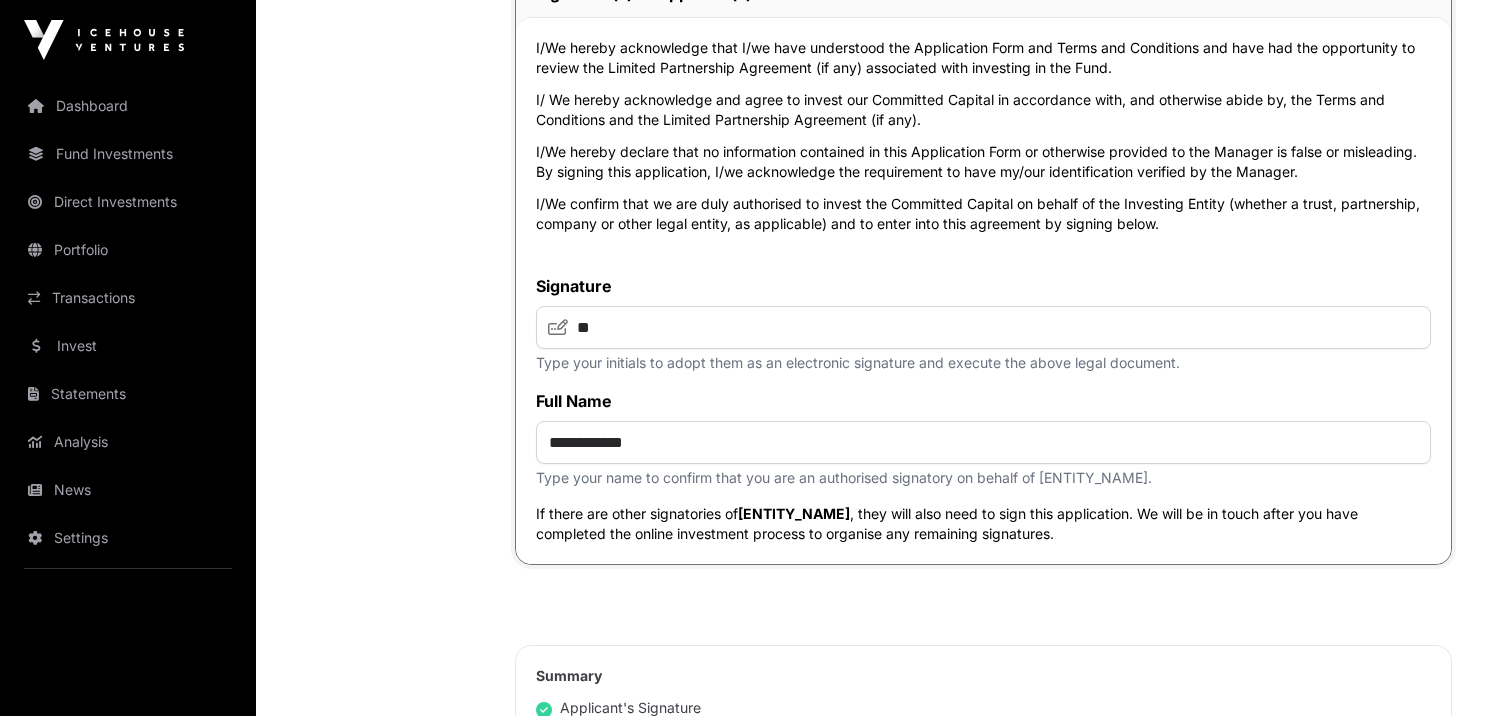 click on "**********" 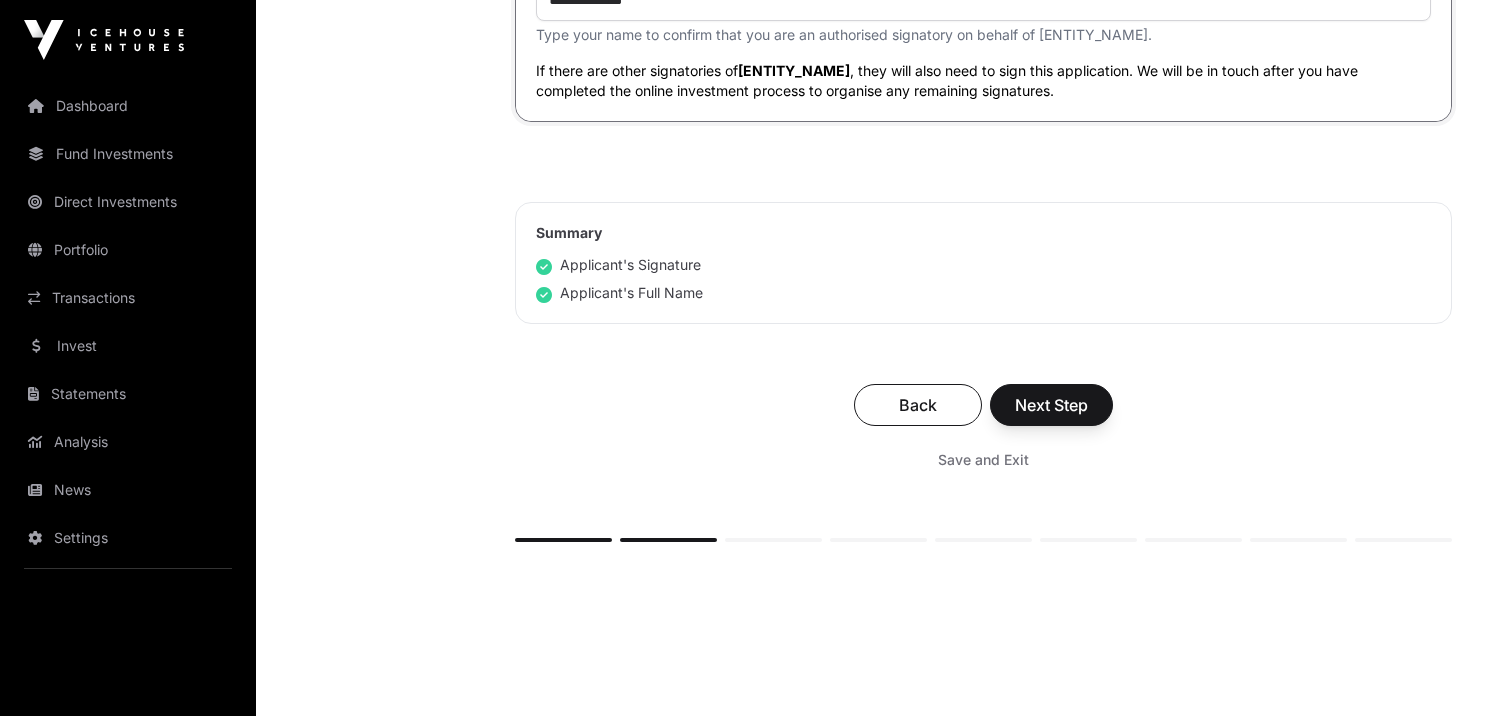 scroll, scrollTop: 5404, scrollLeft: 0, axis: vertical 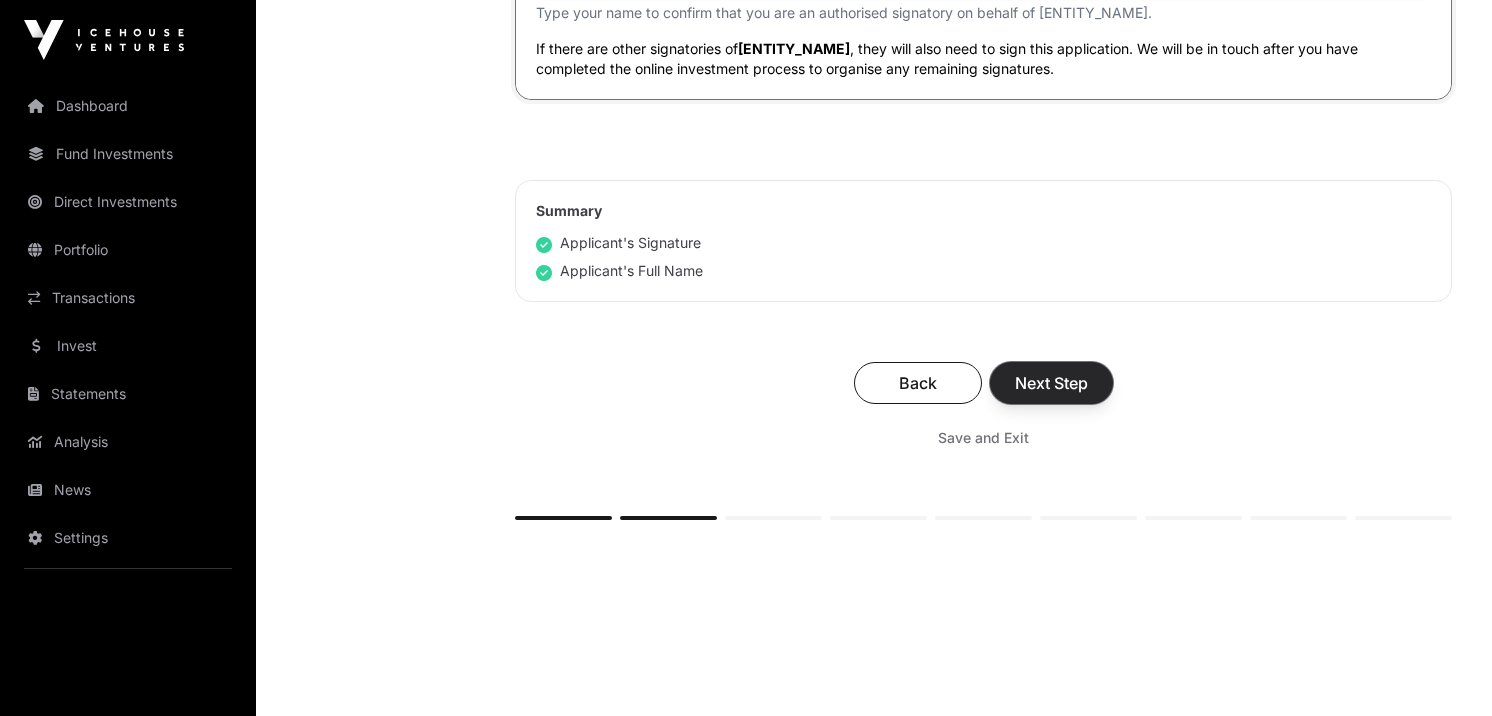 click on "Next Step" 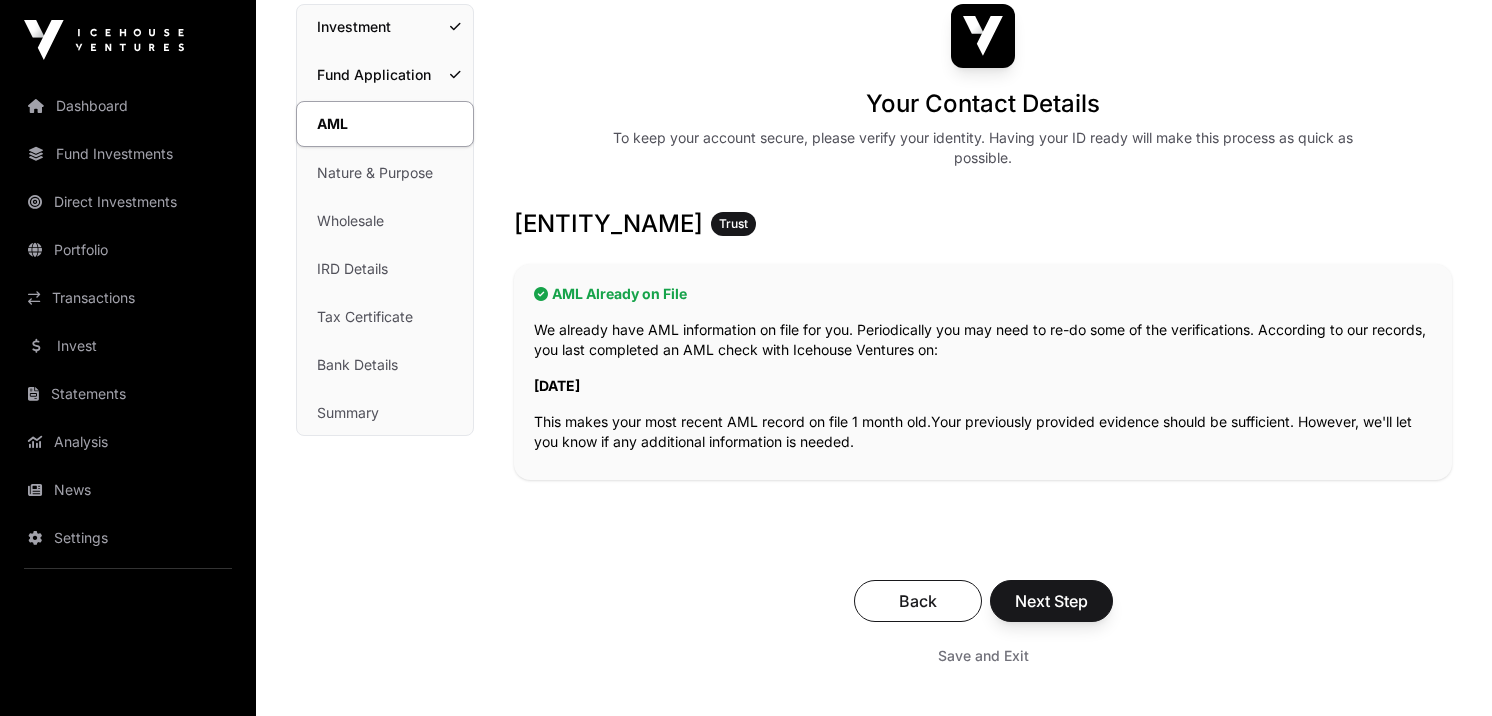 scroll, scrollTop: 191, scrollLeft: 0, axis: vertical 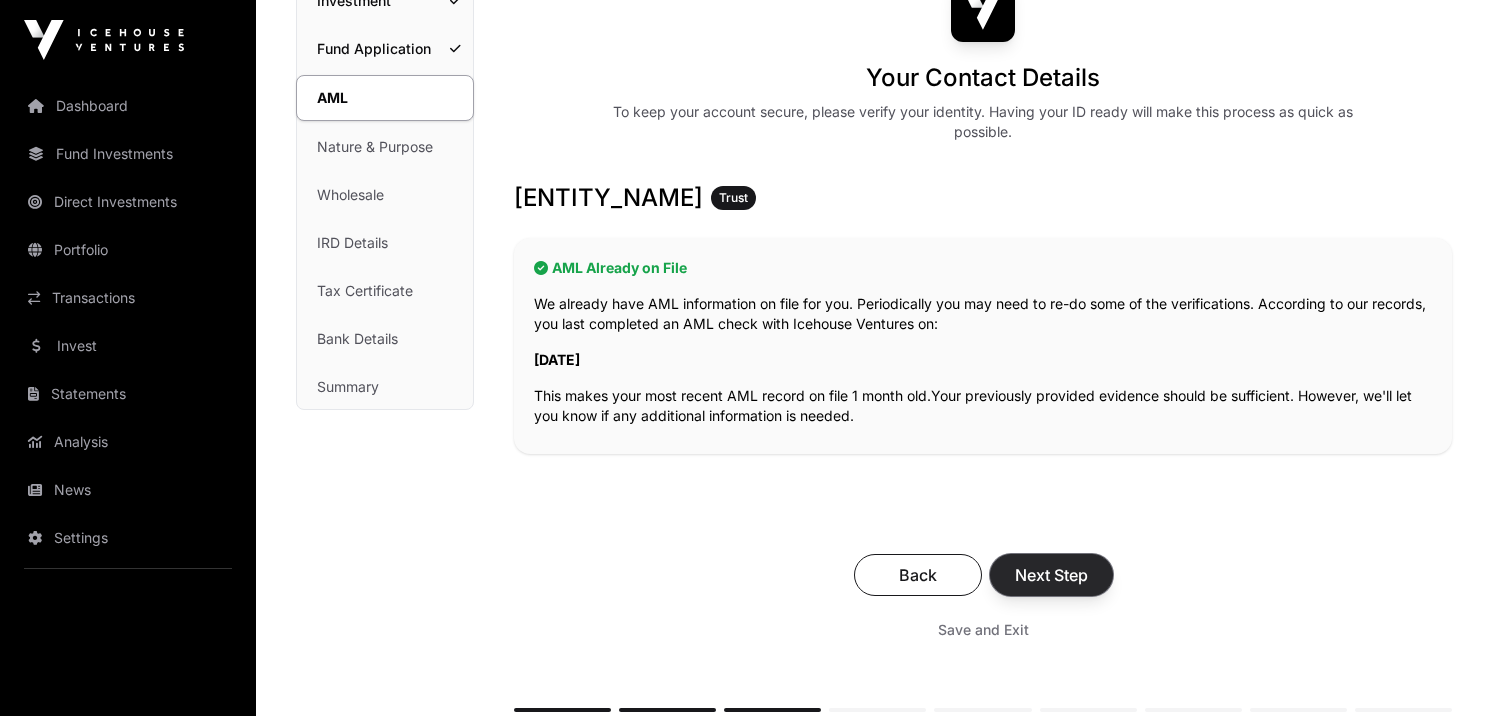 click on "Next Step" 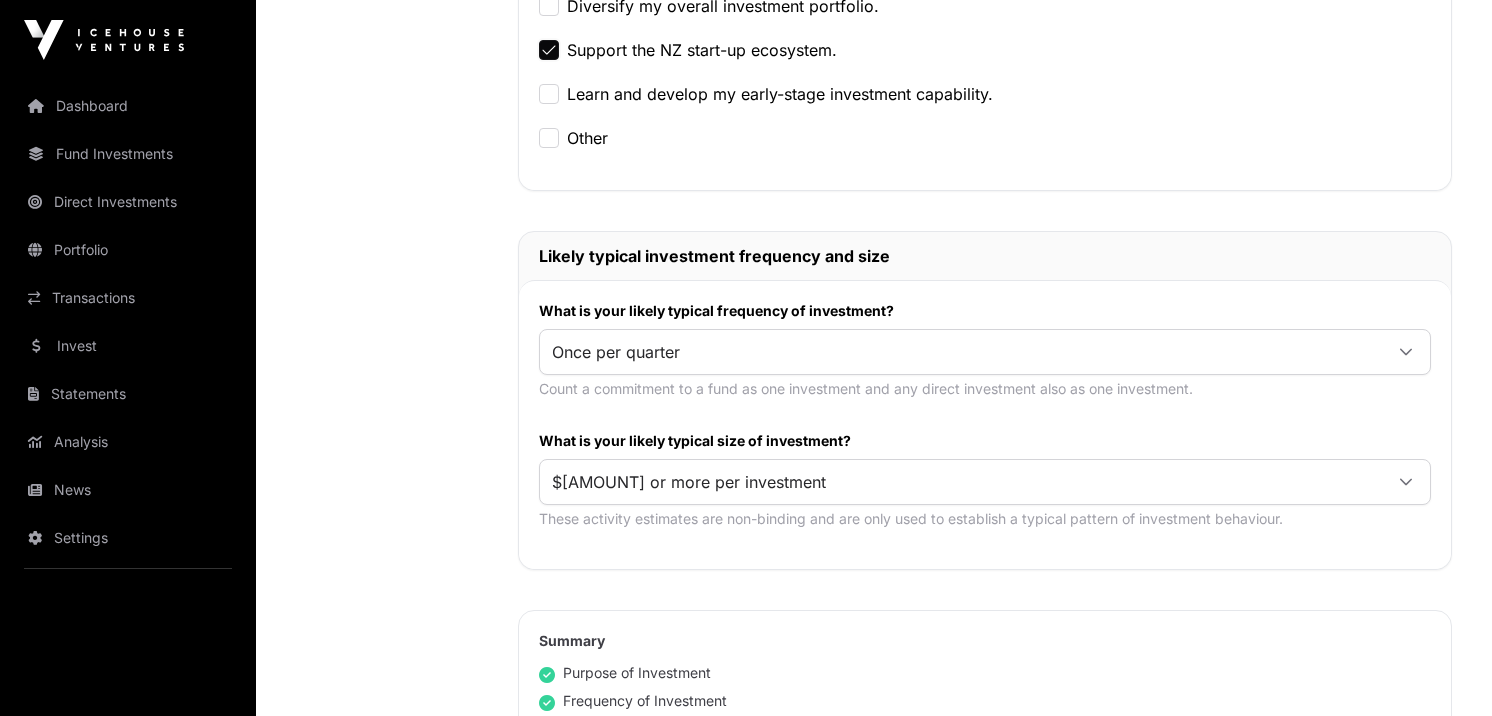 scroll, scrollTop: 834, scrollLeft: 0, axis: vertical 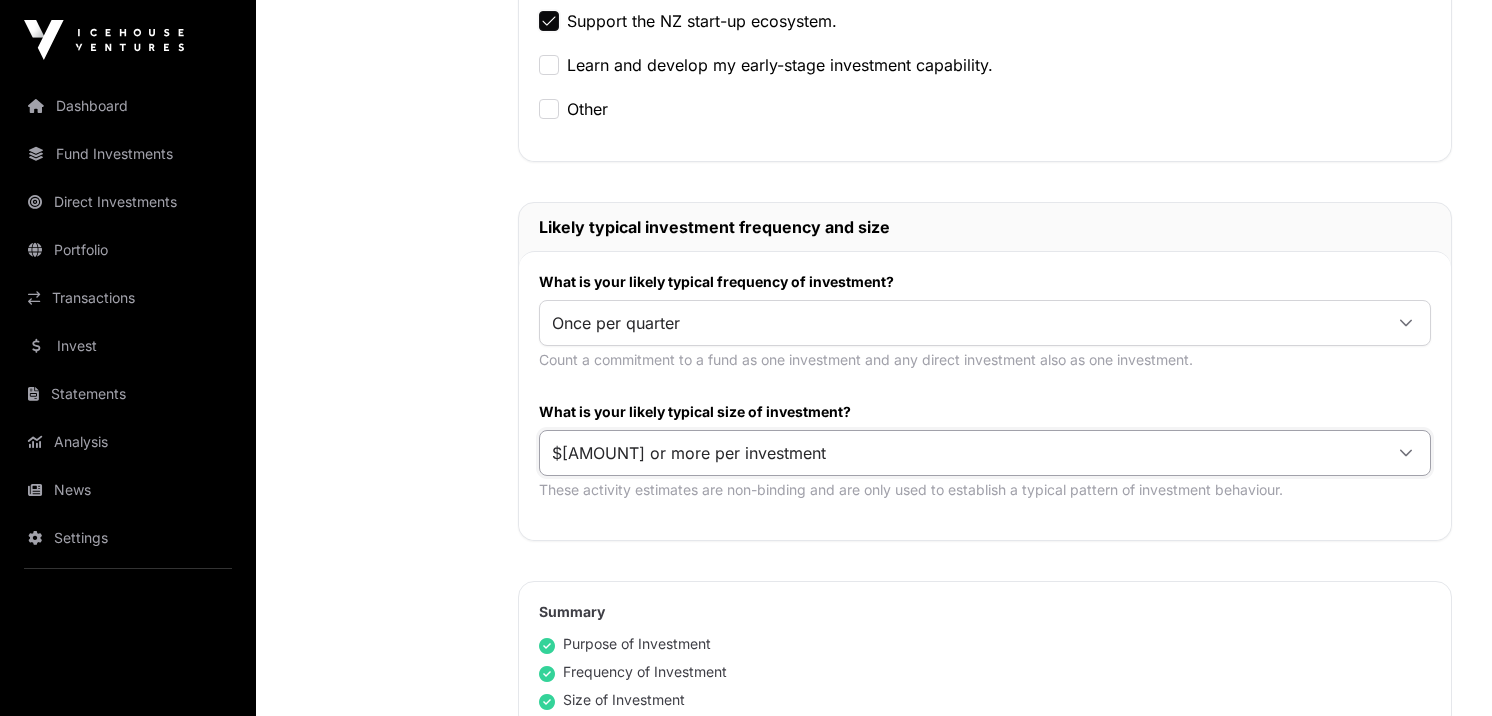 click on "$[AMOUNT] or more per investment" 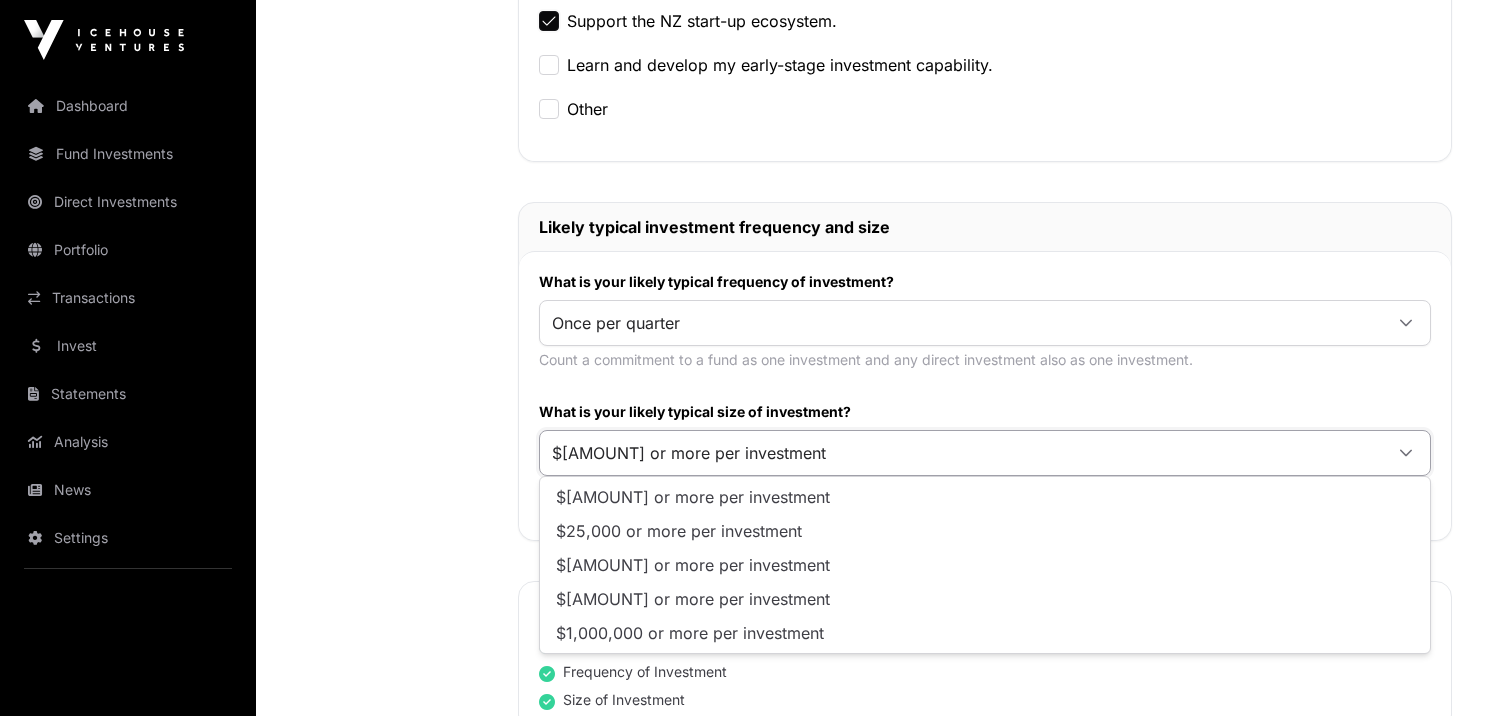 click on "$[AMOUNT] or more per investment" 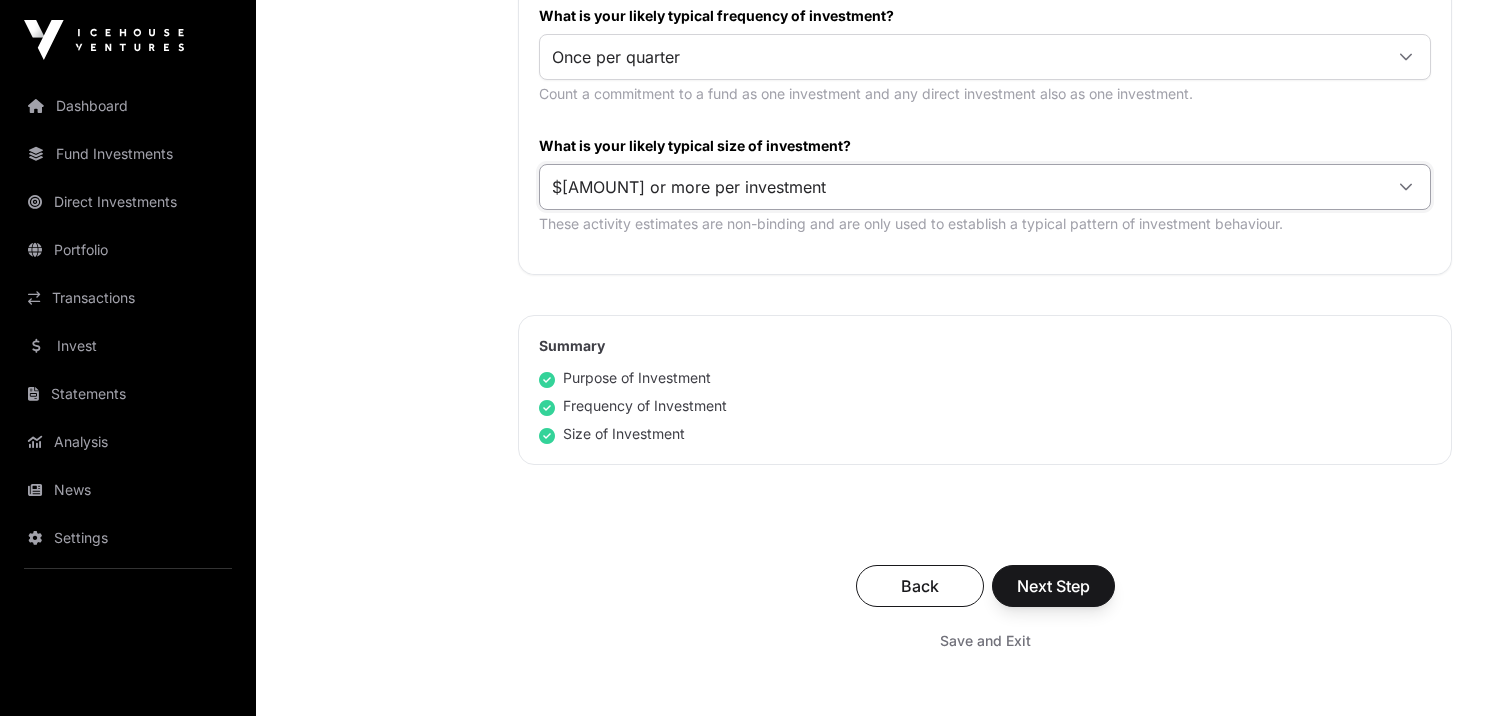 scroll, scrollTop: 1155, scrollLeft: 0, axis: vertical 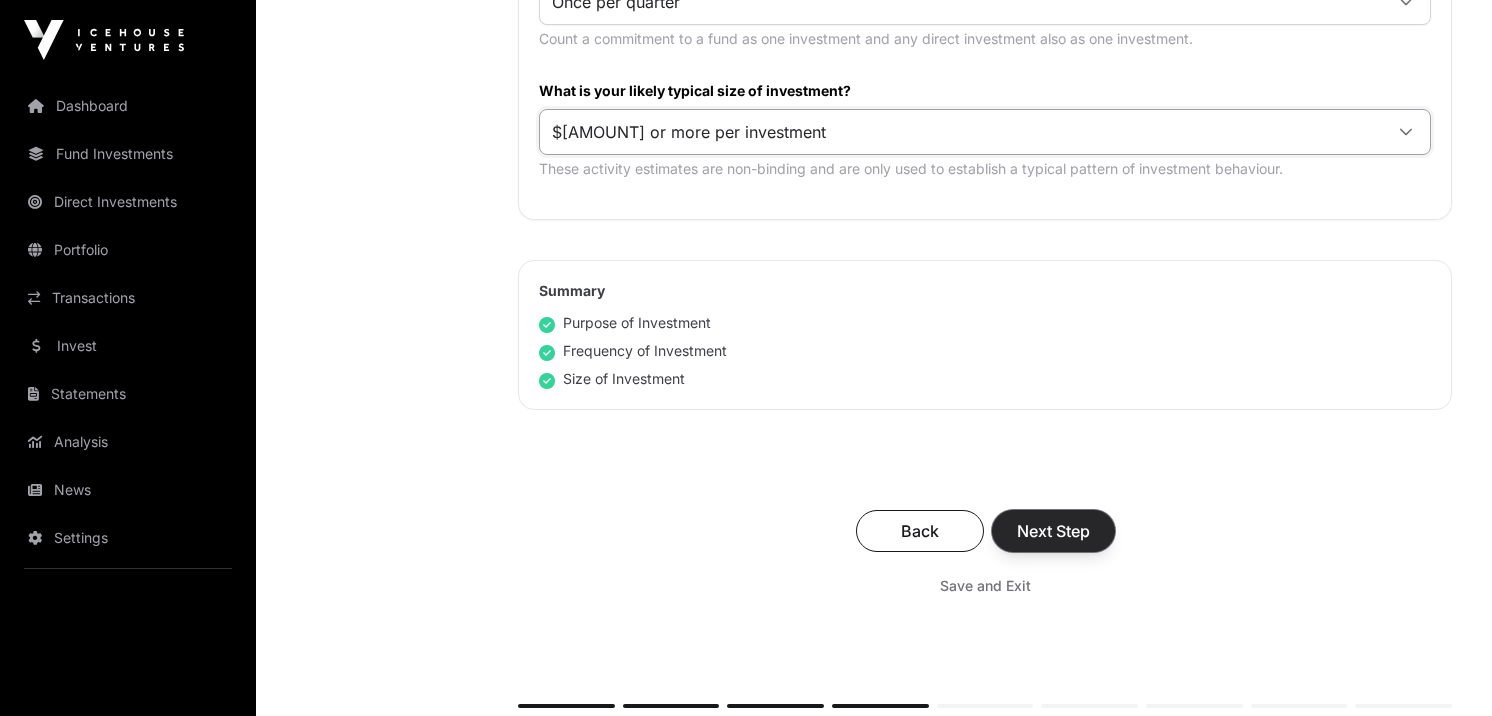 click on "Next Step" 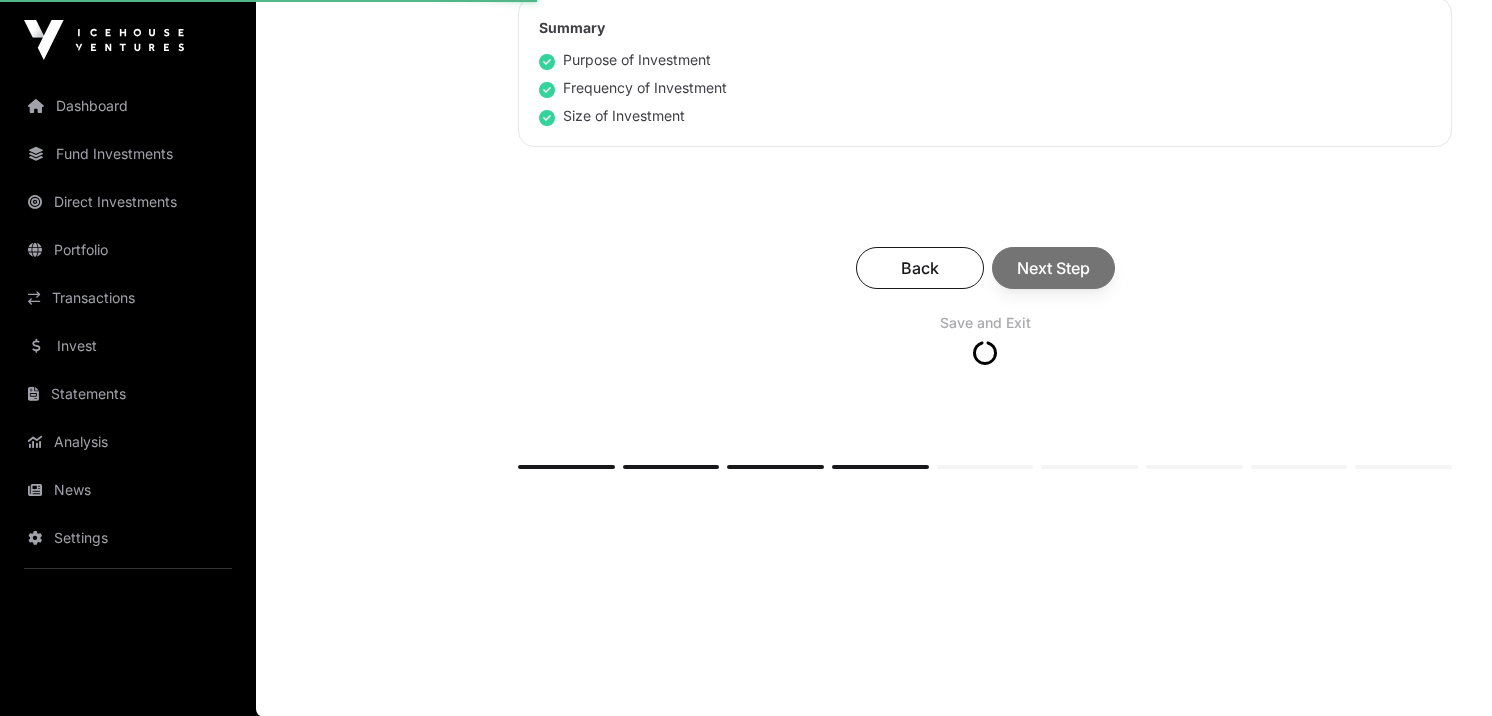 scroll, scrollTop: 1353, scrollLeft: 0, axis: vertical 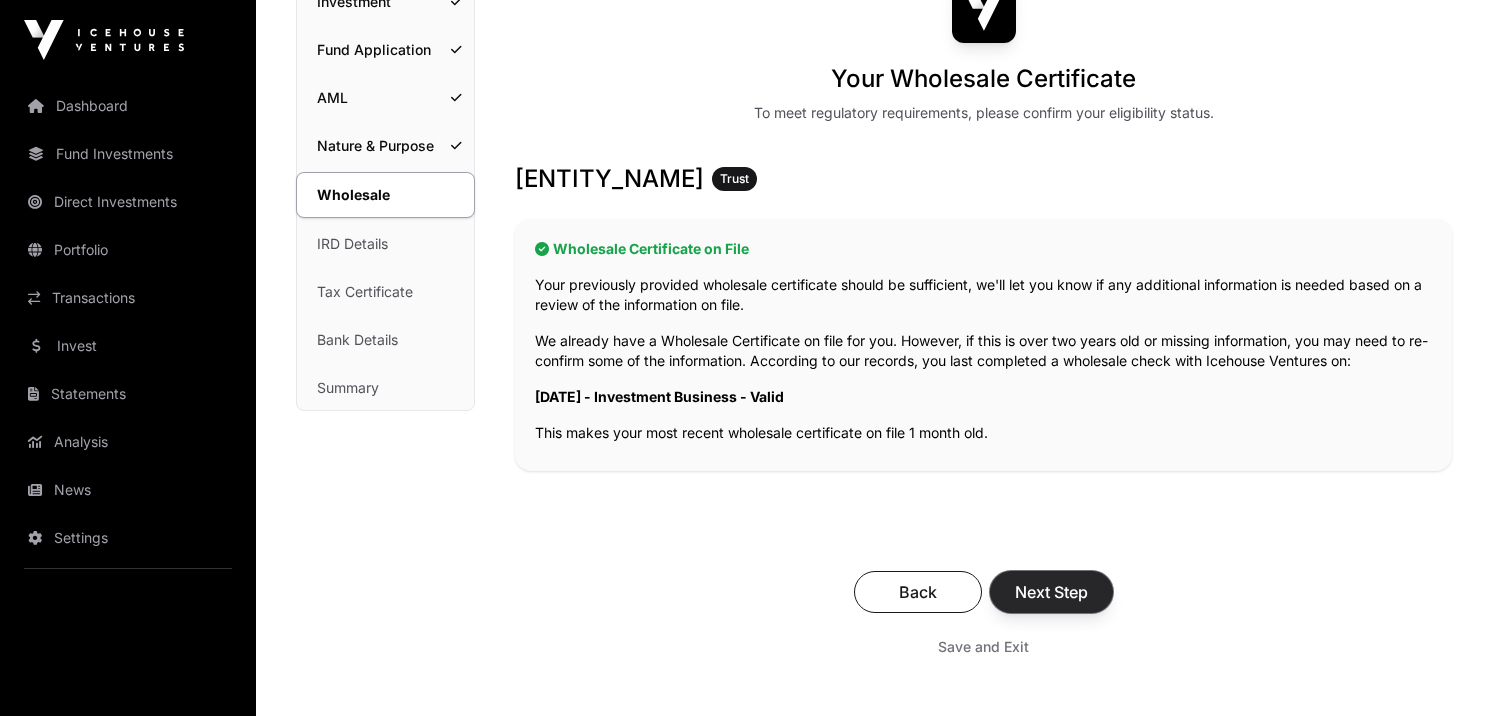 click on "Next Step" 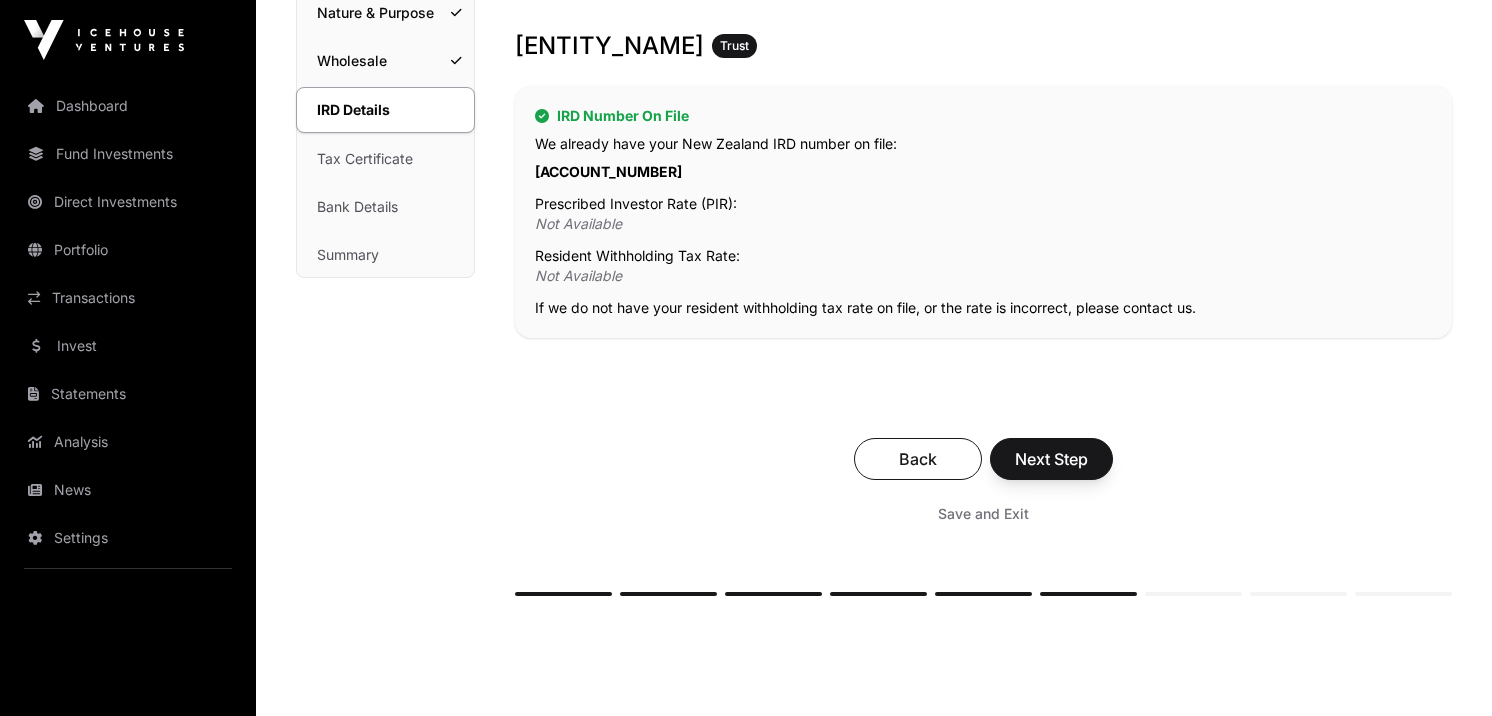 scroll, scrollTop: 368, scrollLeft: 0, axis: vertical 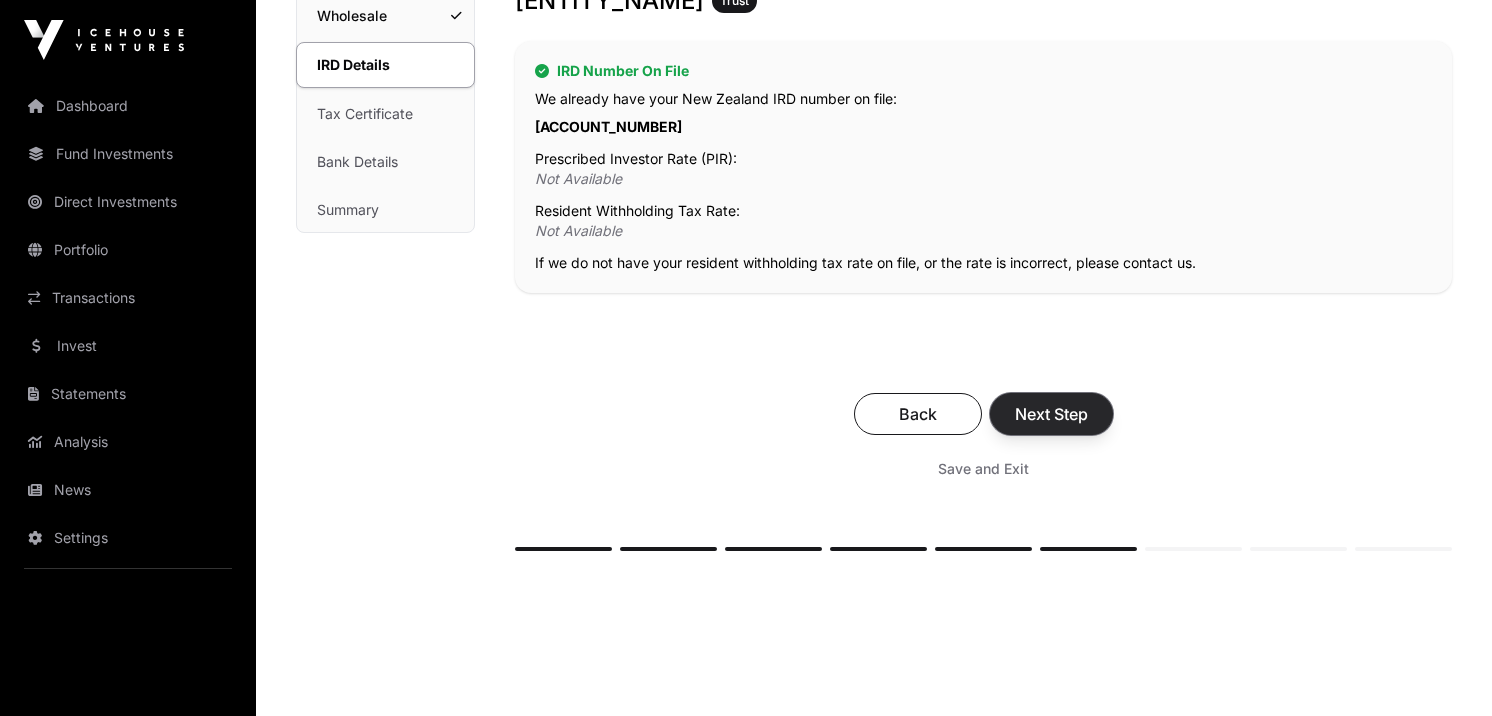 click on "Next Step" 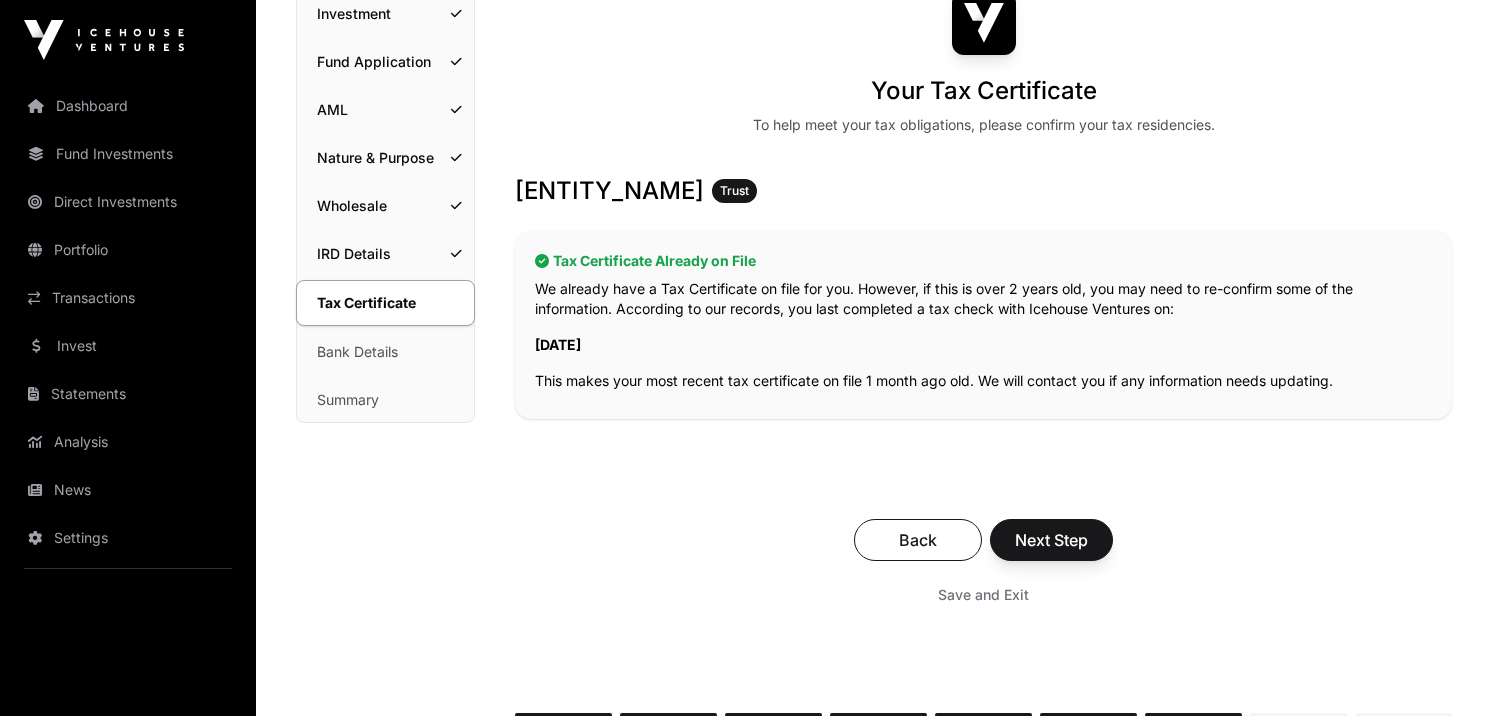 scroll, scrollTop: 281, scrollLeft: 0, axis: vertical 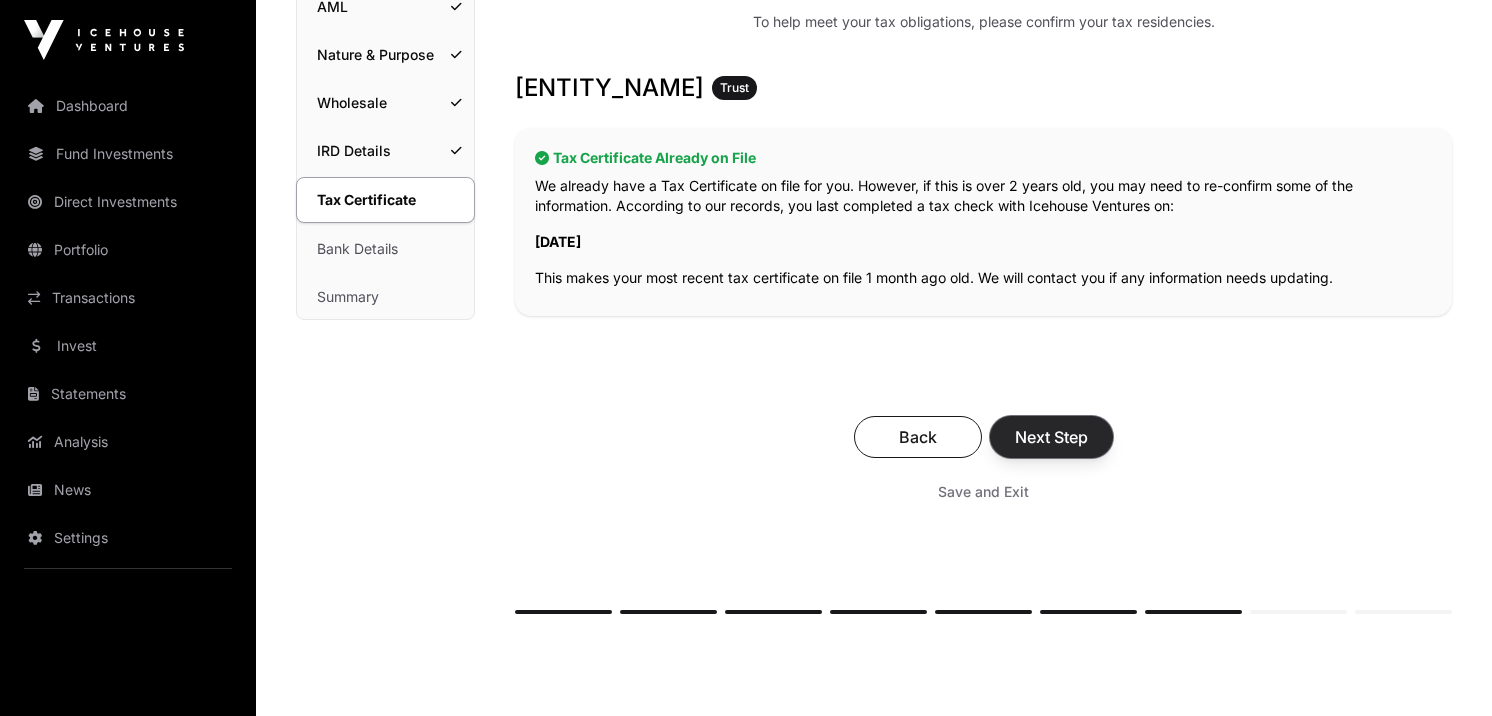 click on "Next Step" 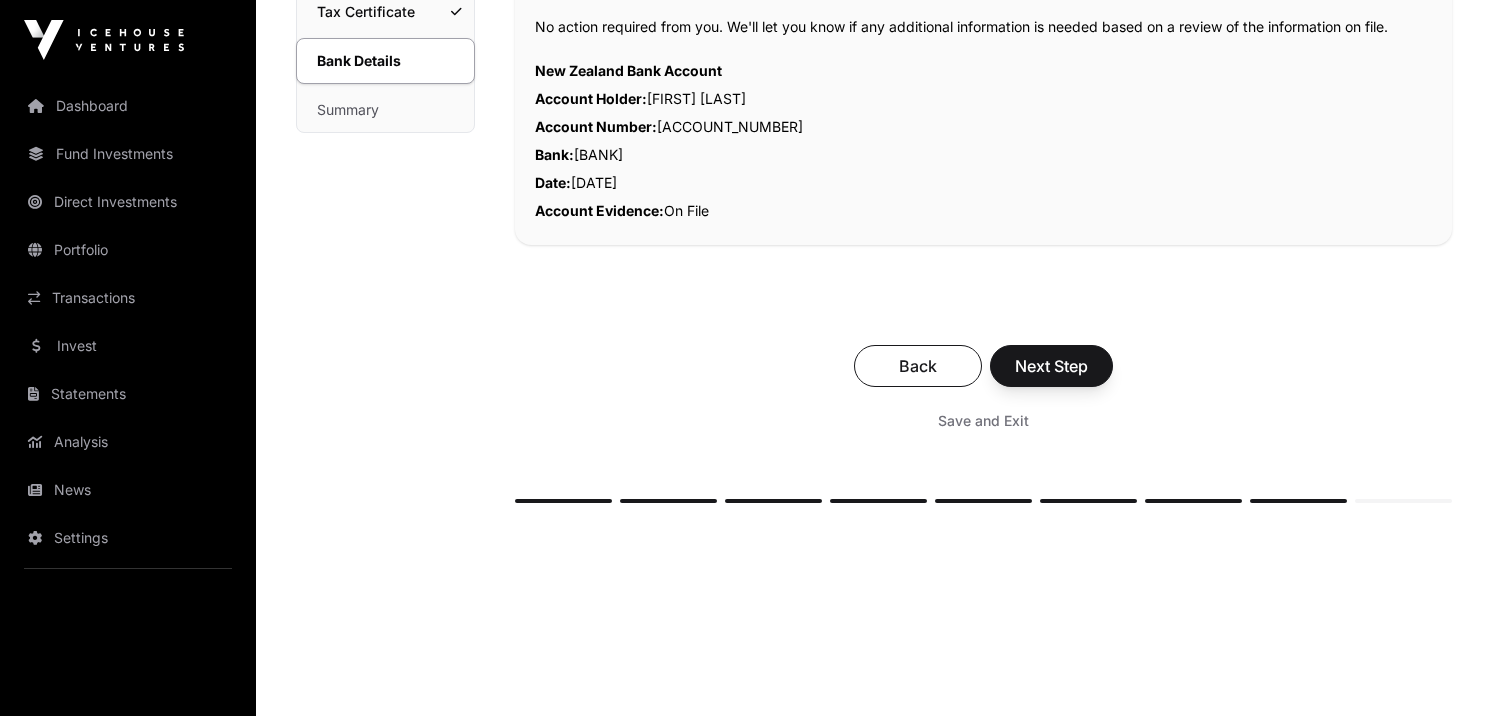 scroll, scrollTop: 448, scrollLeft: 0, axis: vertical 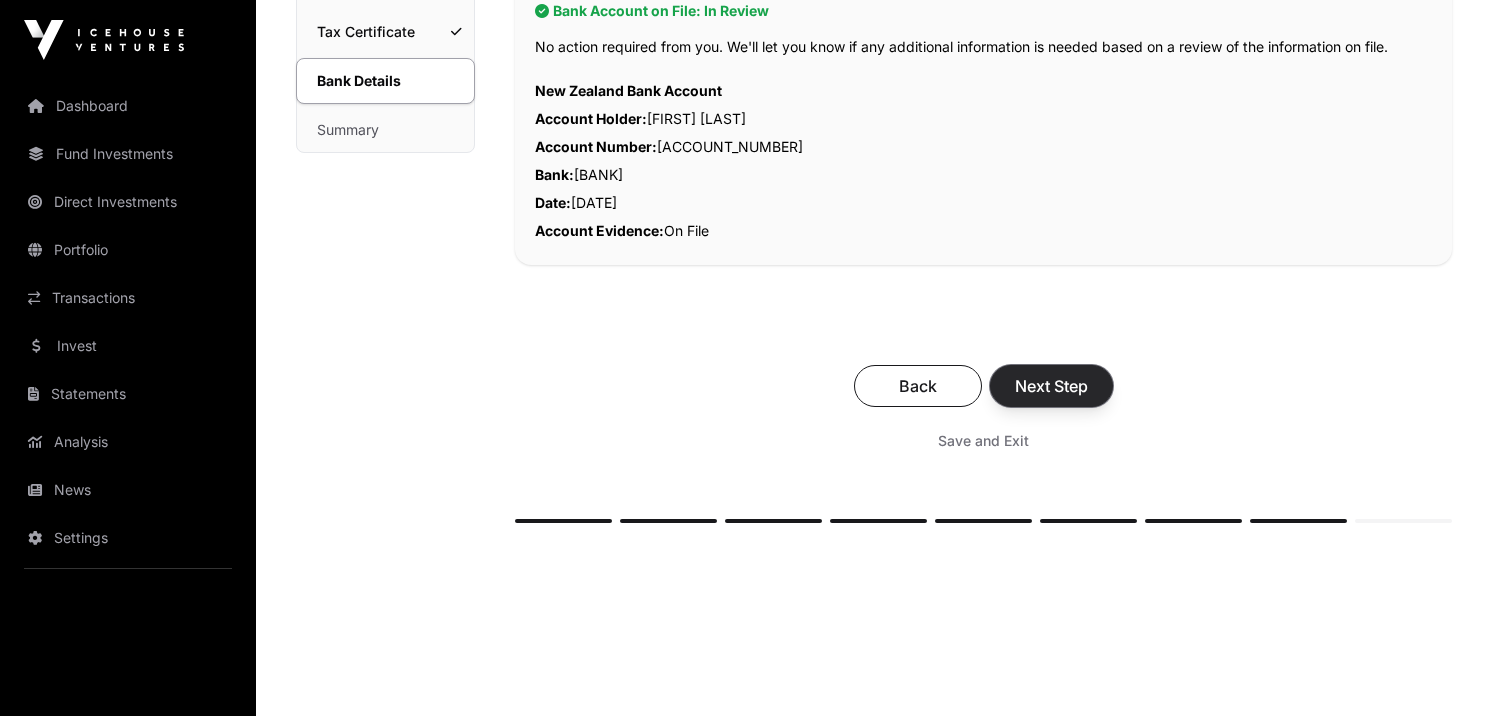 click on "Next Step" 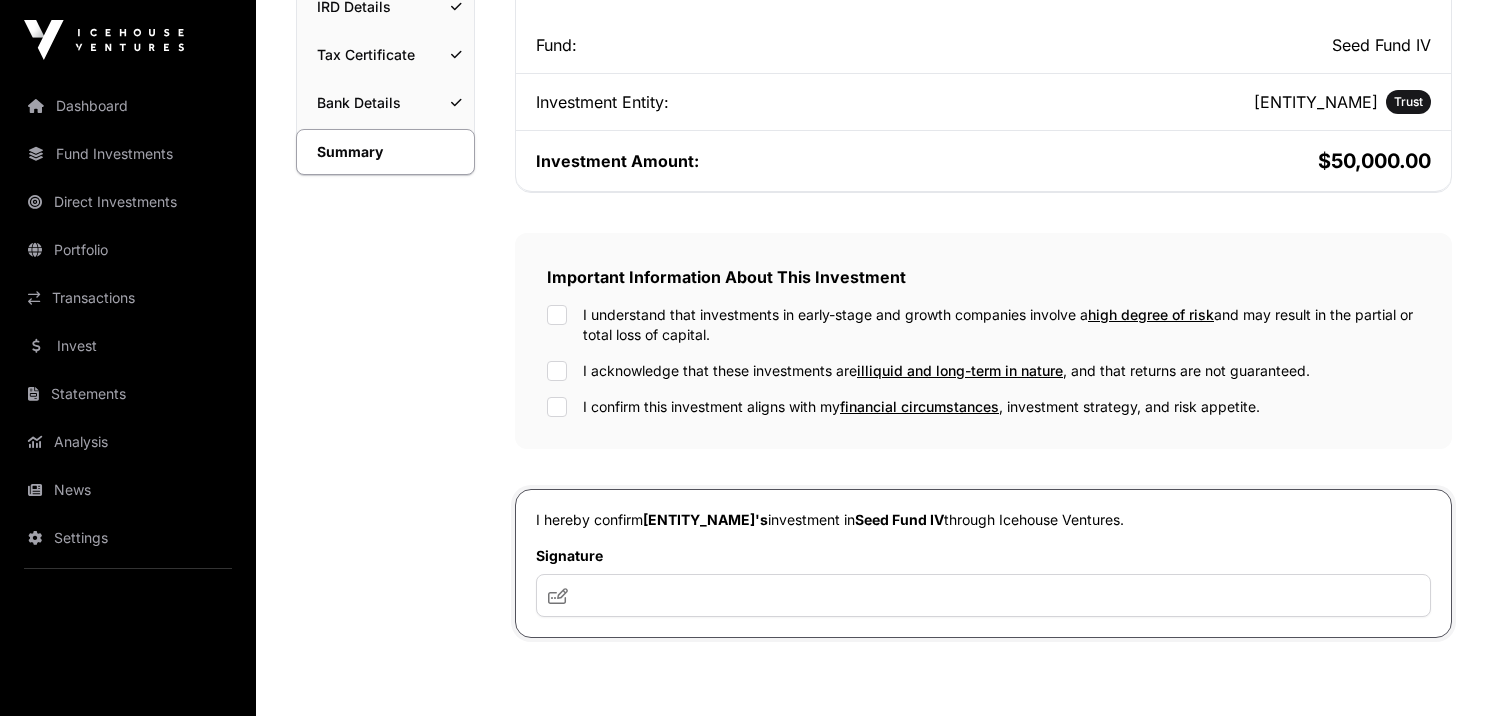 scroll, scrollTop: 455, scrollLeft: 0, axis: vertical 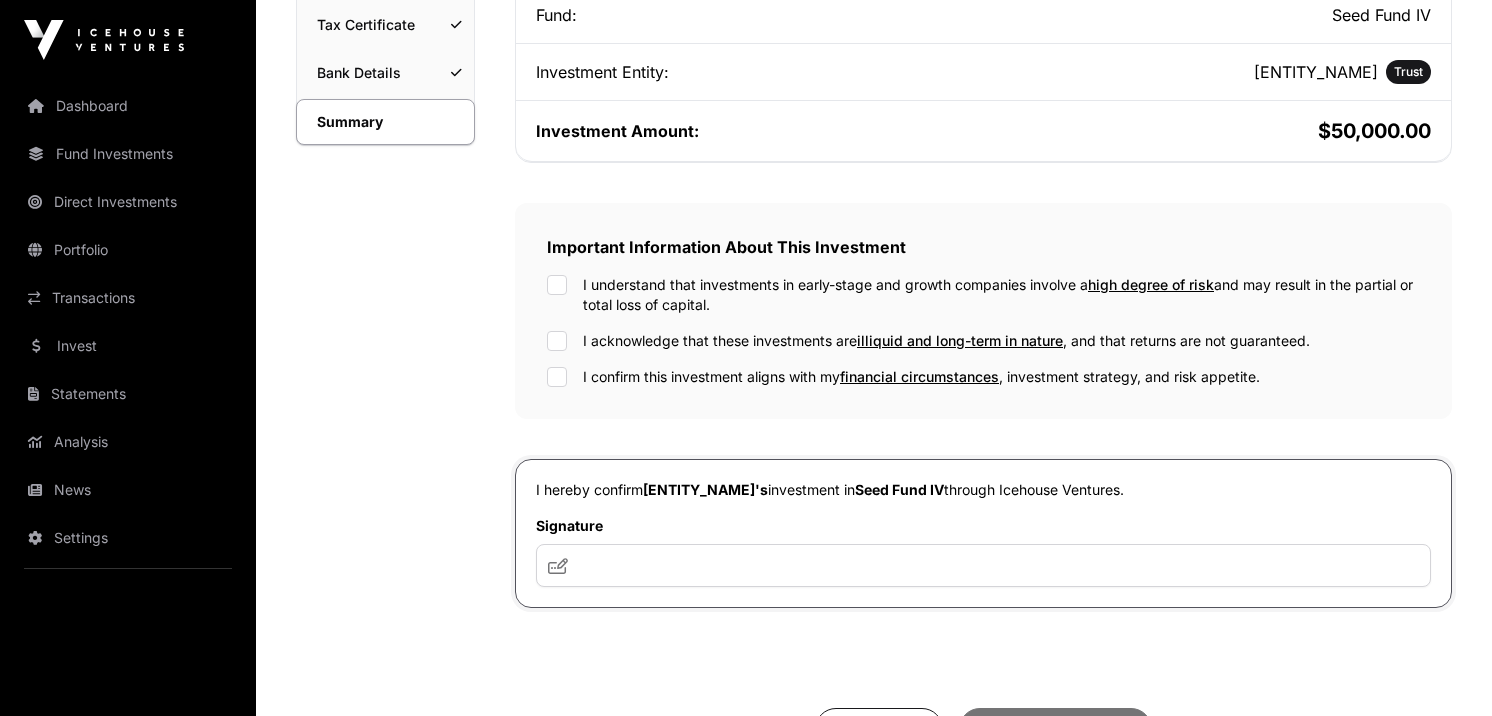 click on "I acknowledge that these investments are illiquid and long-term in nature , and that returns are not guaranteed." 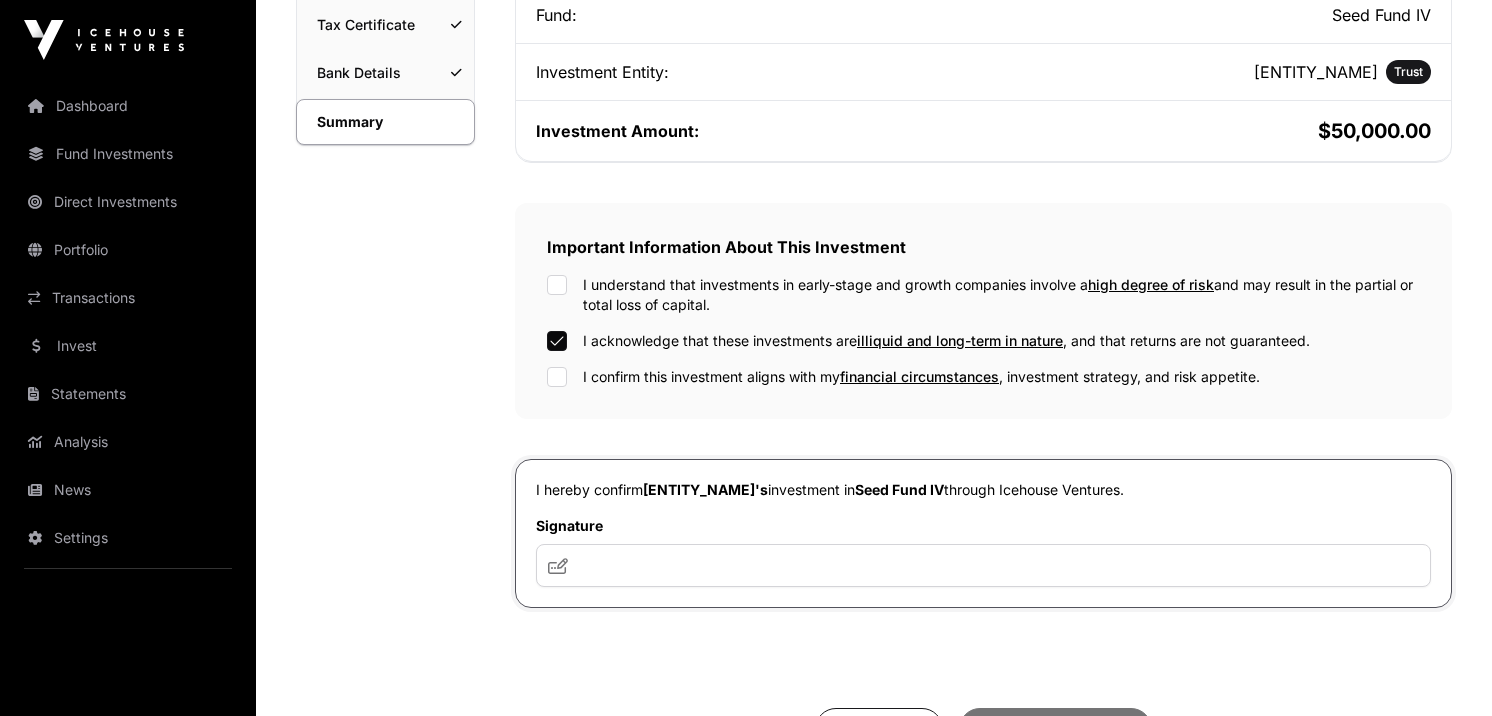 click on "I confirm this investment aligns with my financial circumstances , investment strategy, and risk appetite." 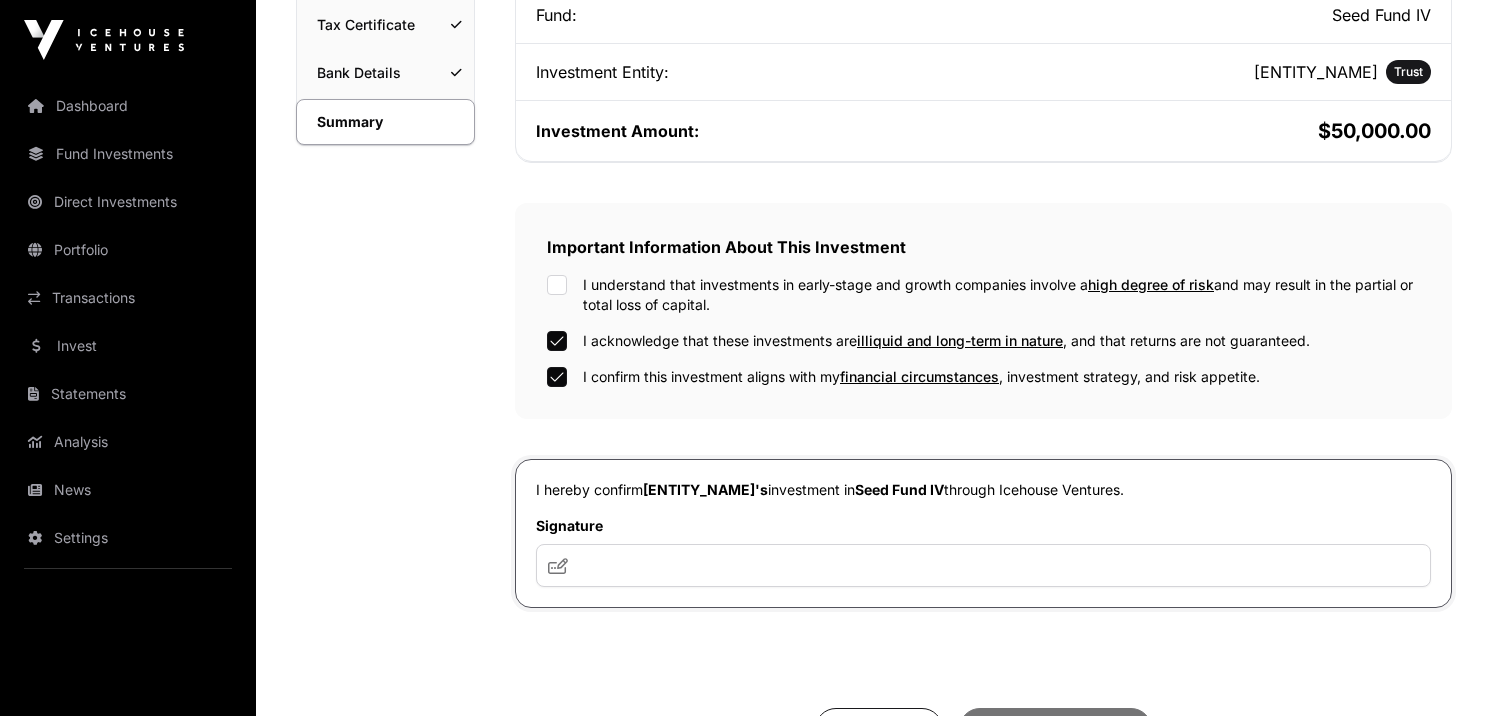 click on "I understand that investments in early-stage and growth companies involve a high degree of risk and may result in the partial or total loss of capital." 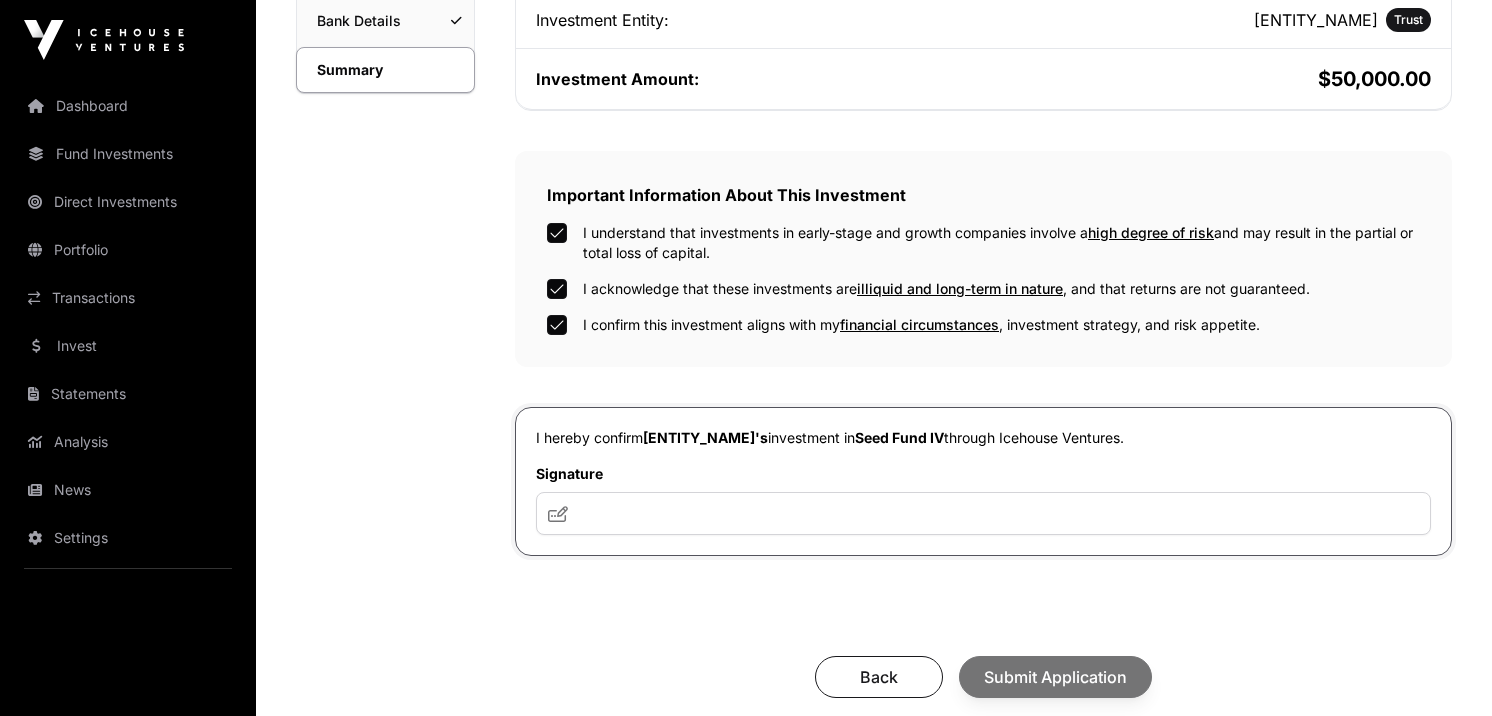 scroll, scrollTop: 553, scrollLeft: 0, axis: vertical 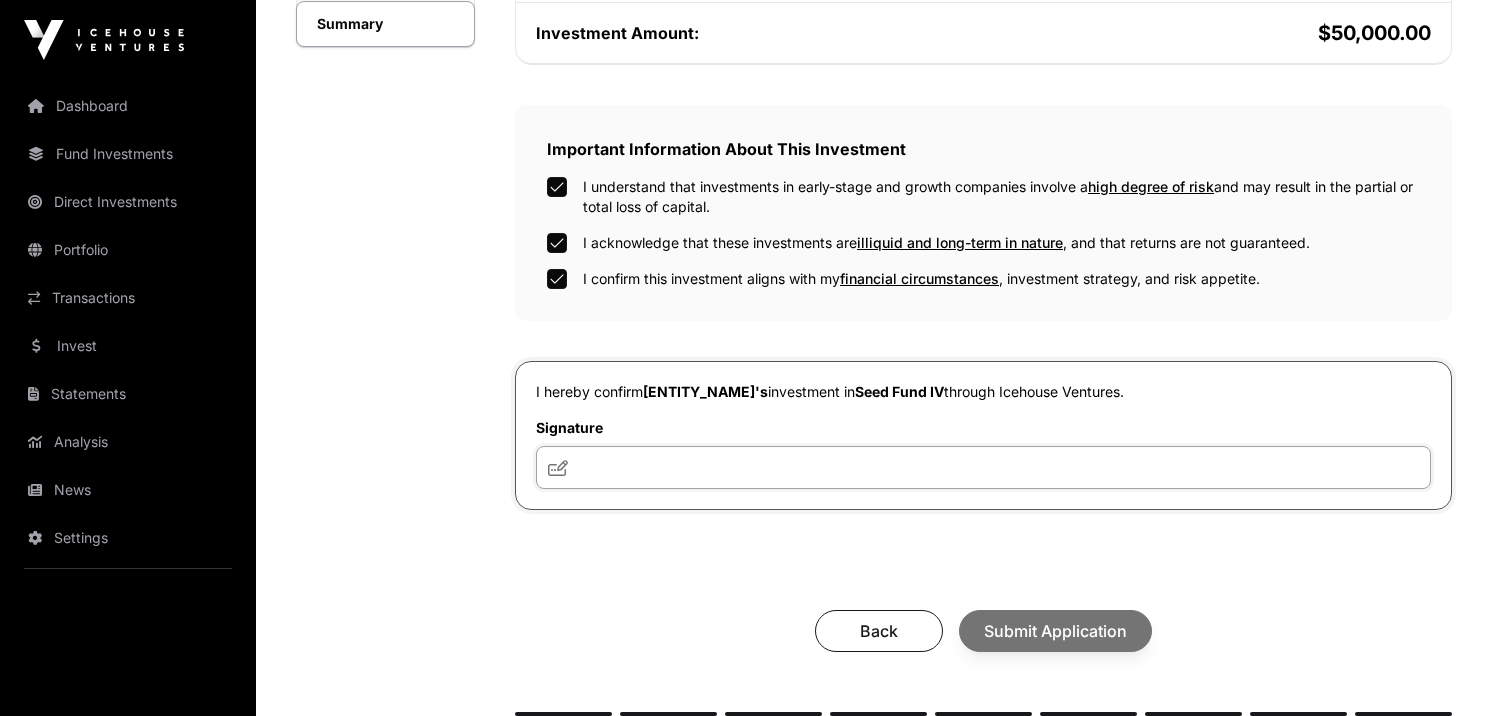 click 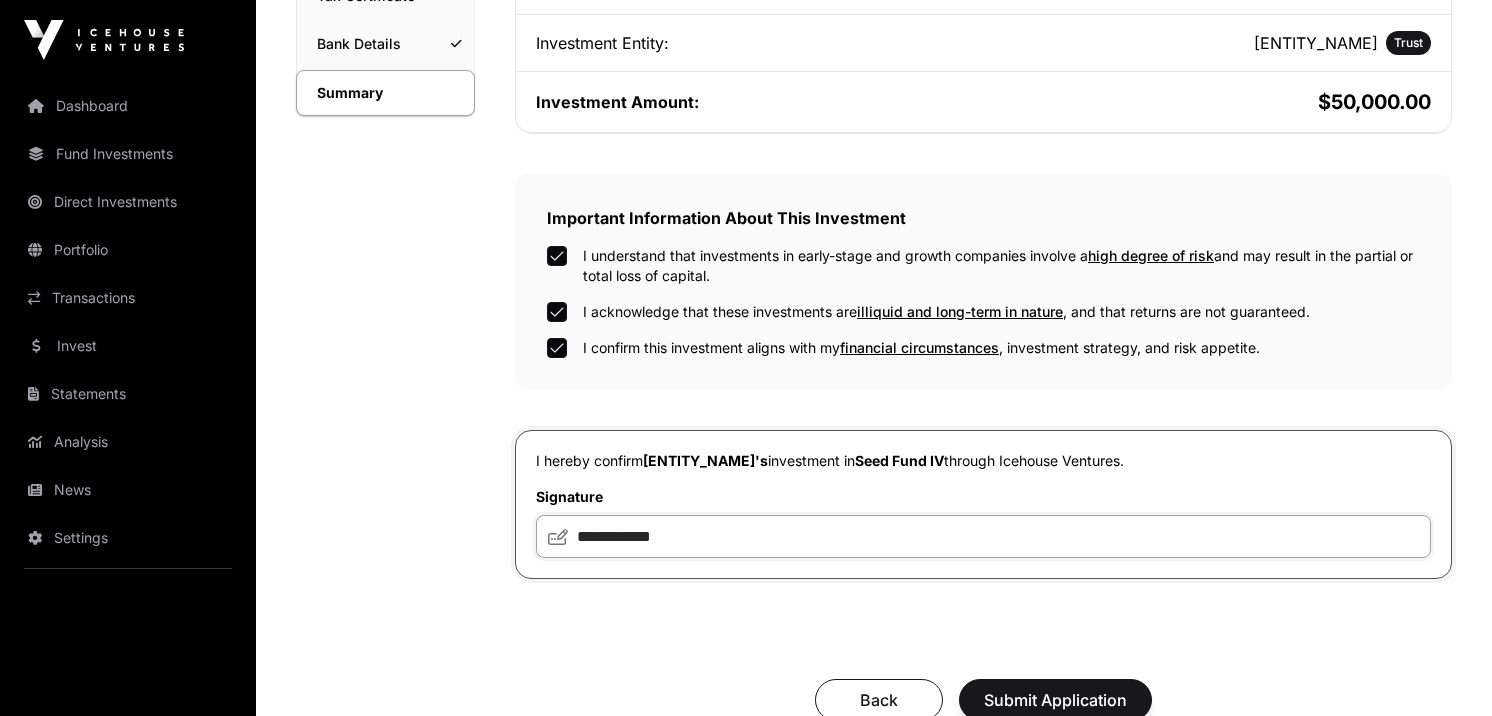 scroll, scrollTop: 550, scrollLeft: 0, axis: vertical 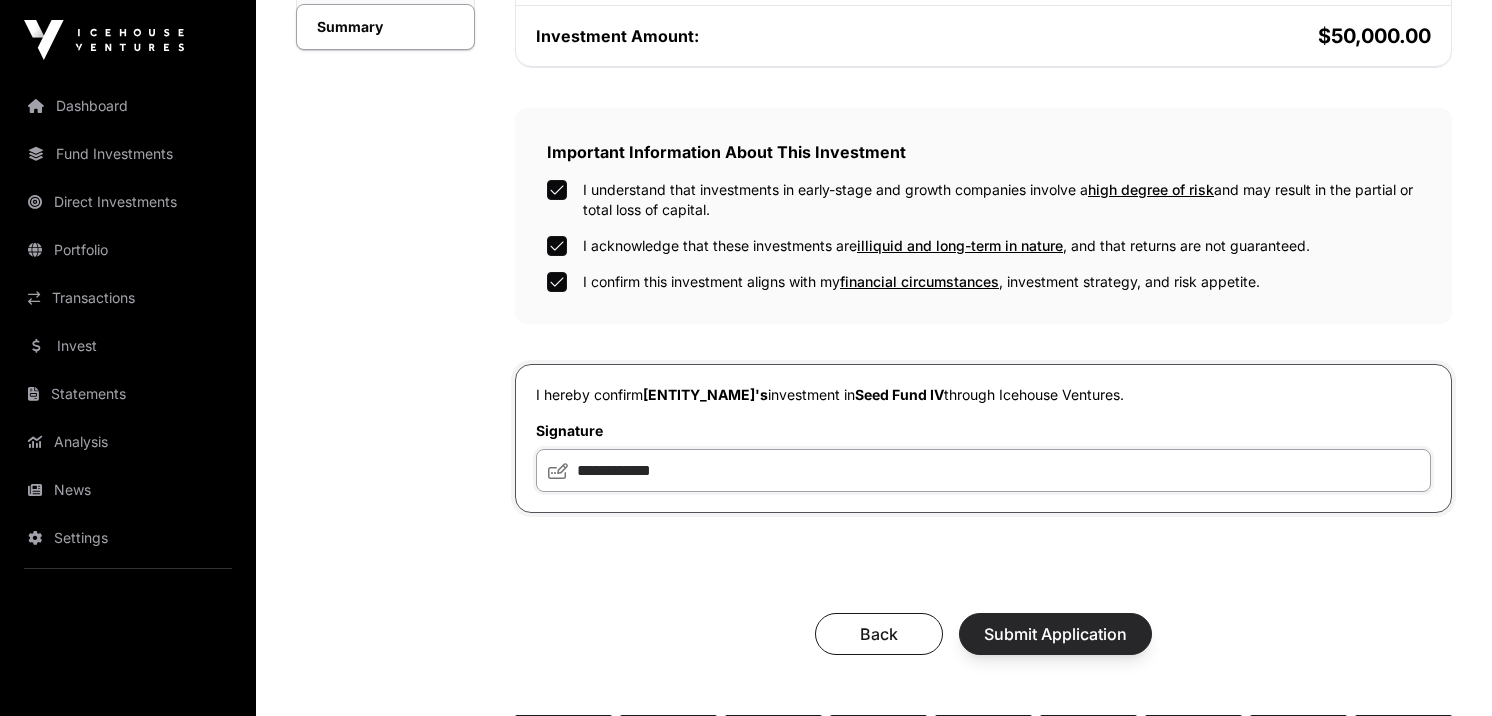 type on "**********" 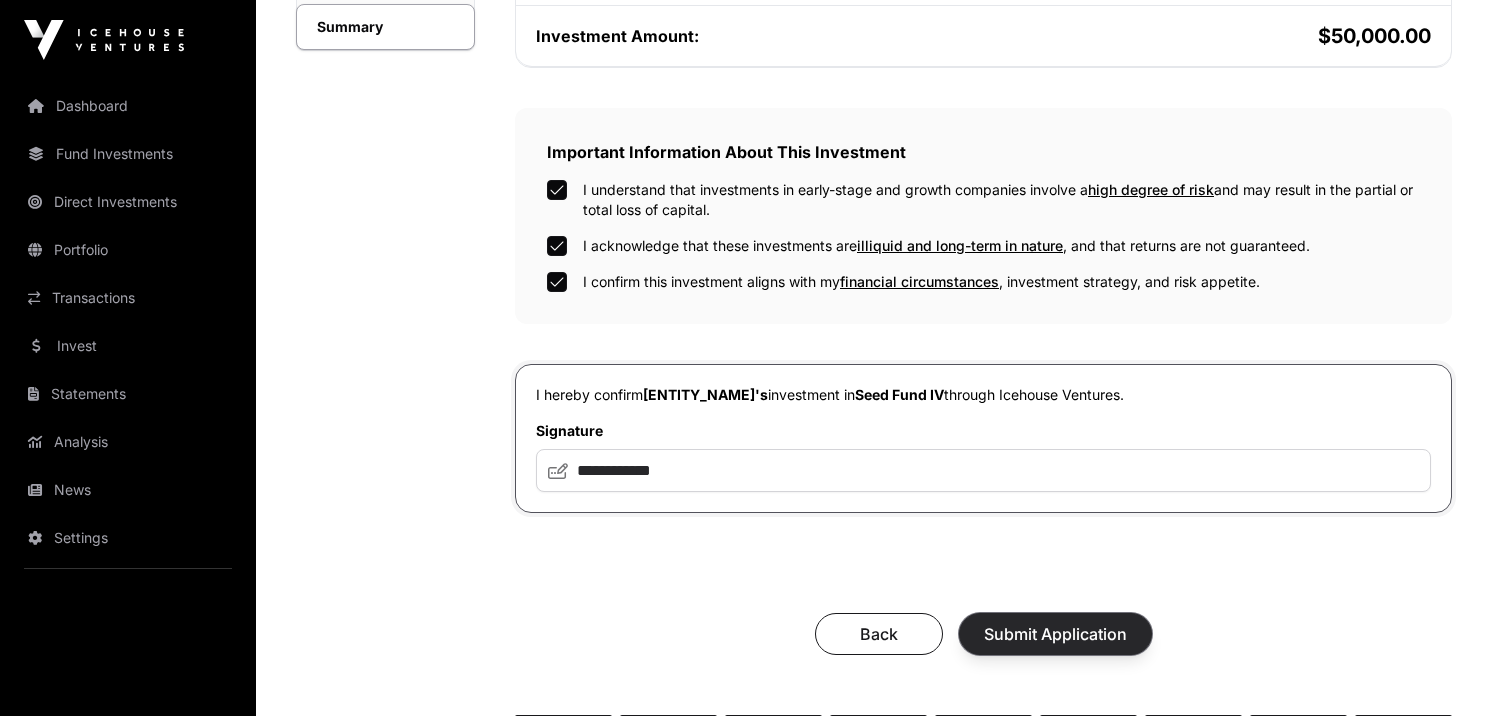 click on "Submit Application" 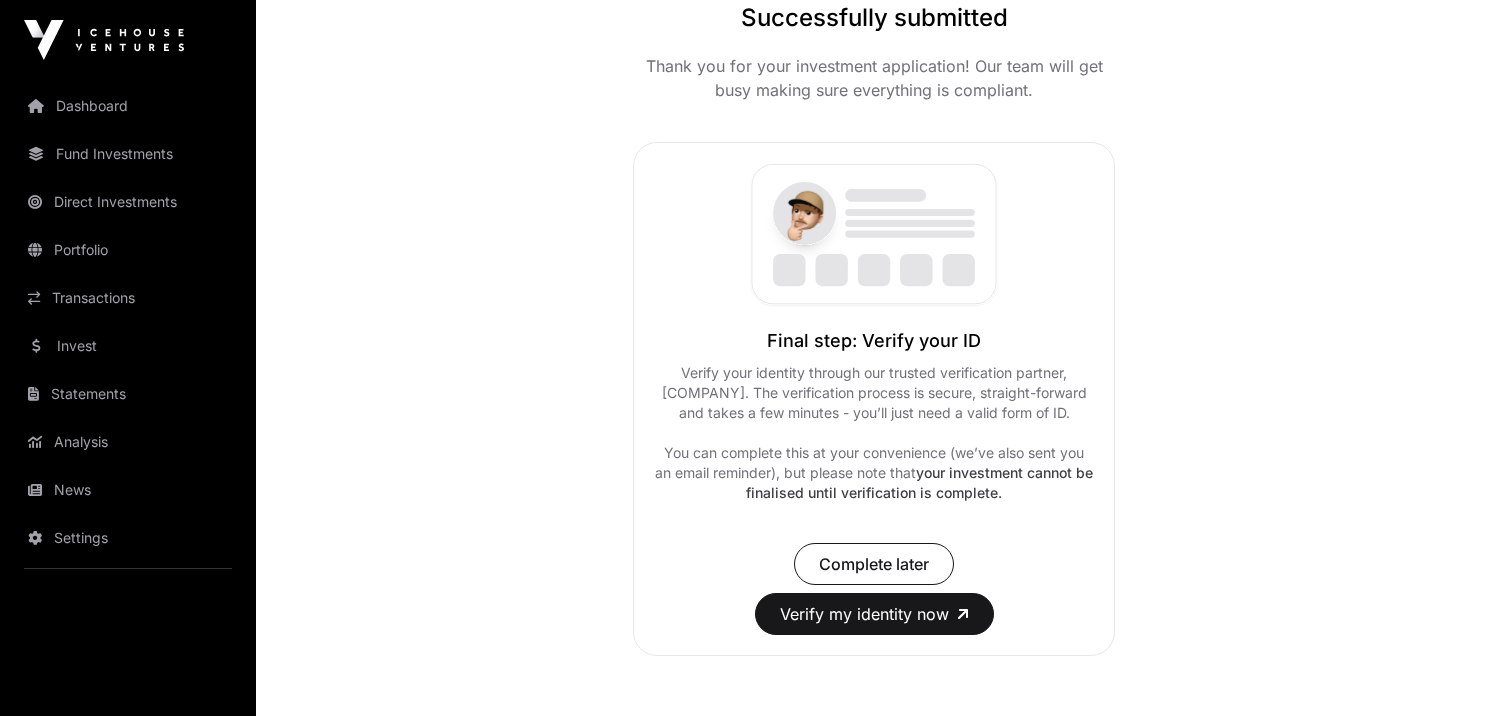 scroll, scrollTop: 224, scrollLeft: 0, axis: vertical 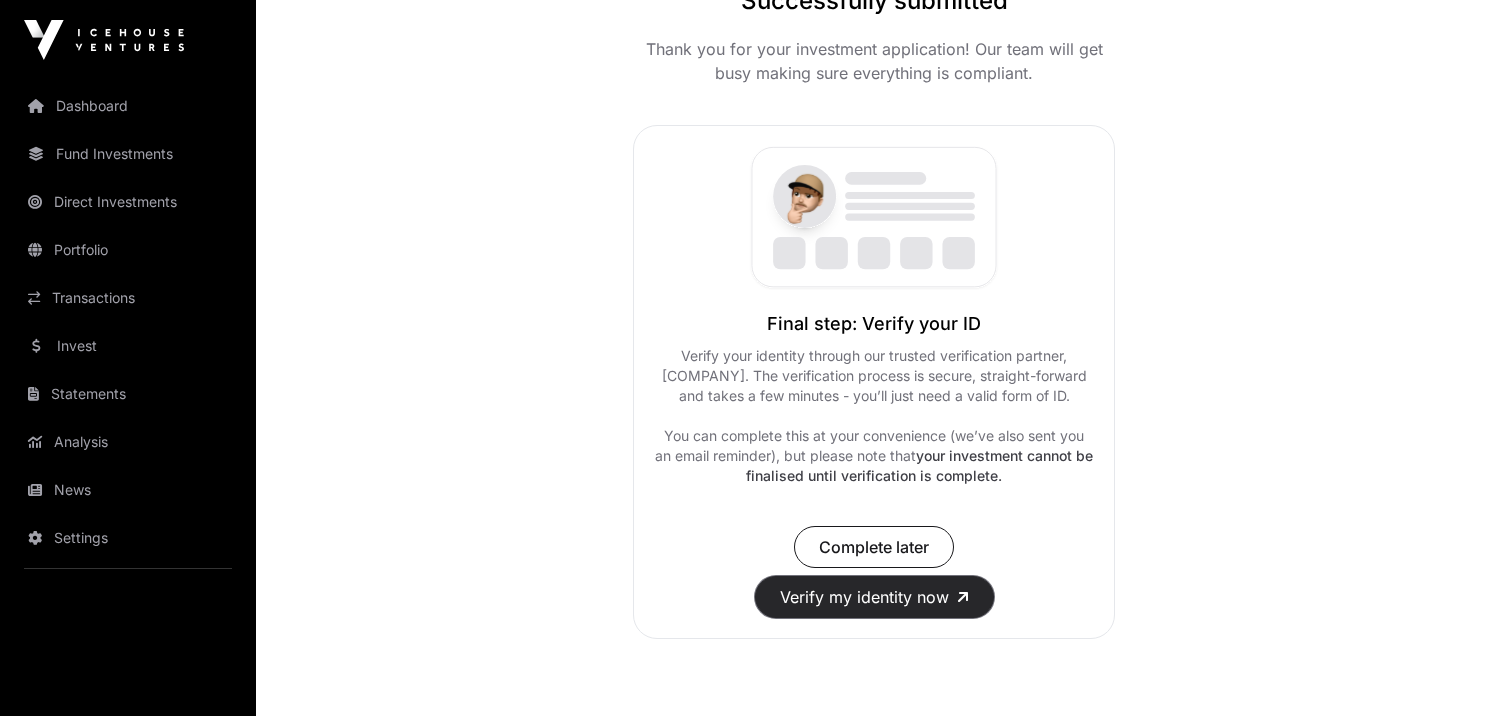click on "Verify my identity now" 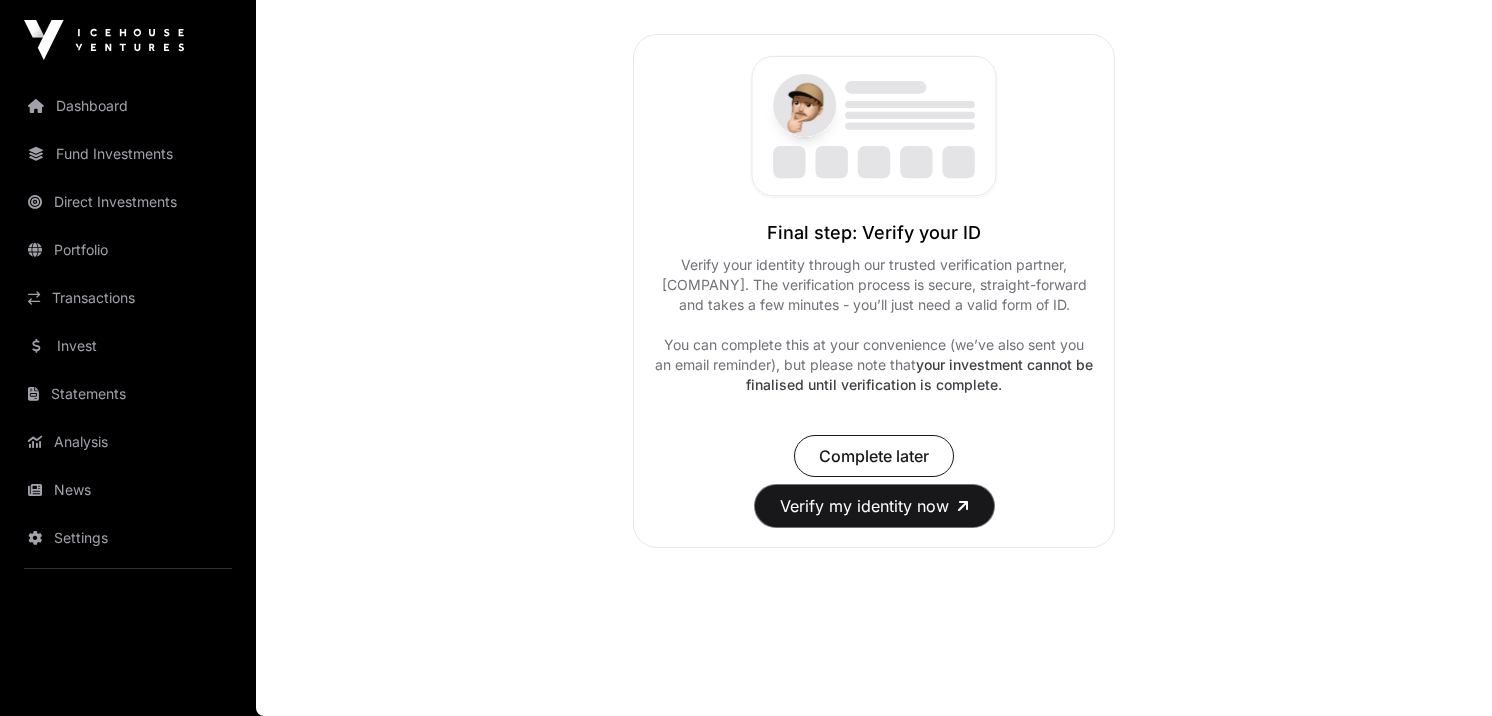 scroll, scrollTop: 0, scrollLeft: 0, axis: both 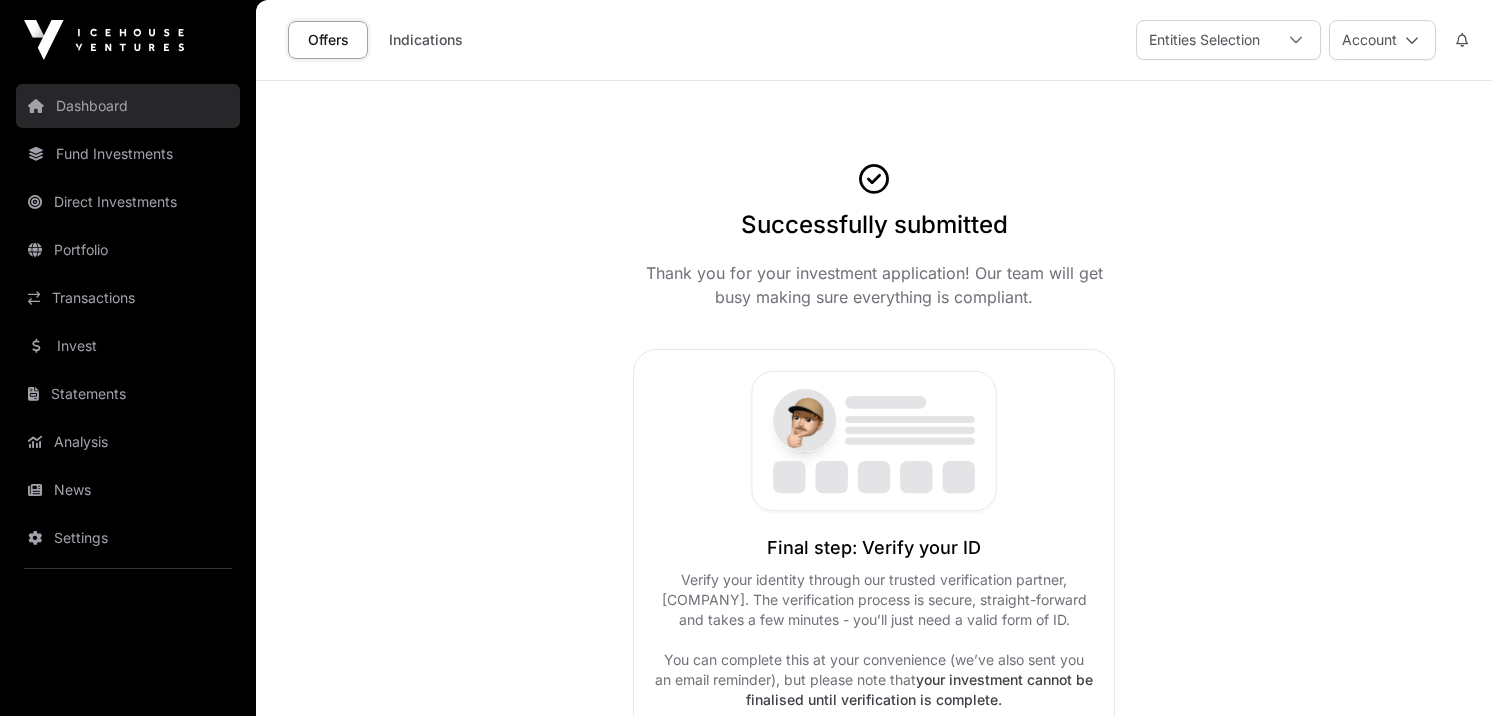 click on "Dashboard" 